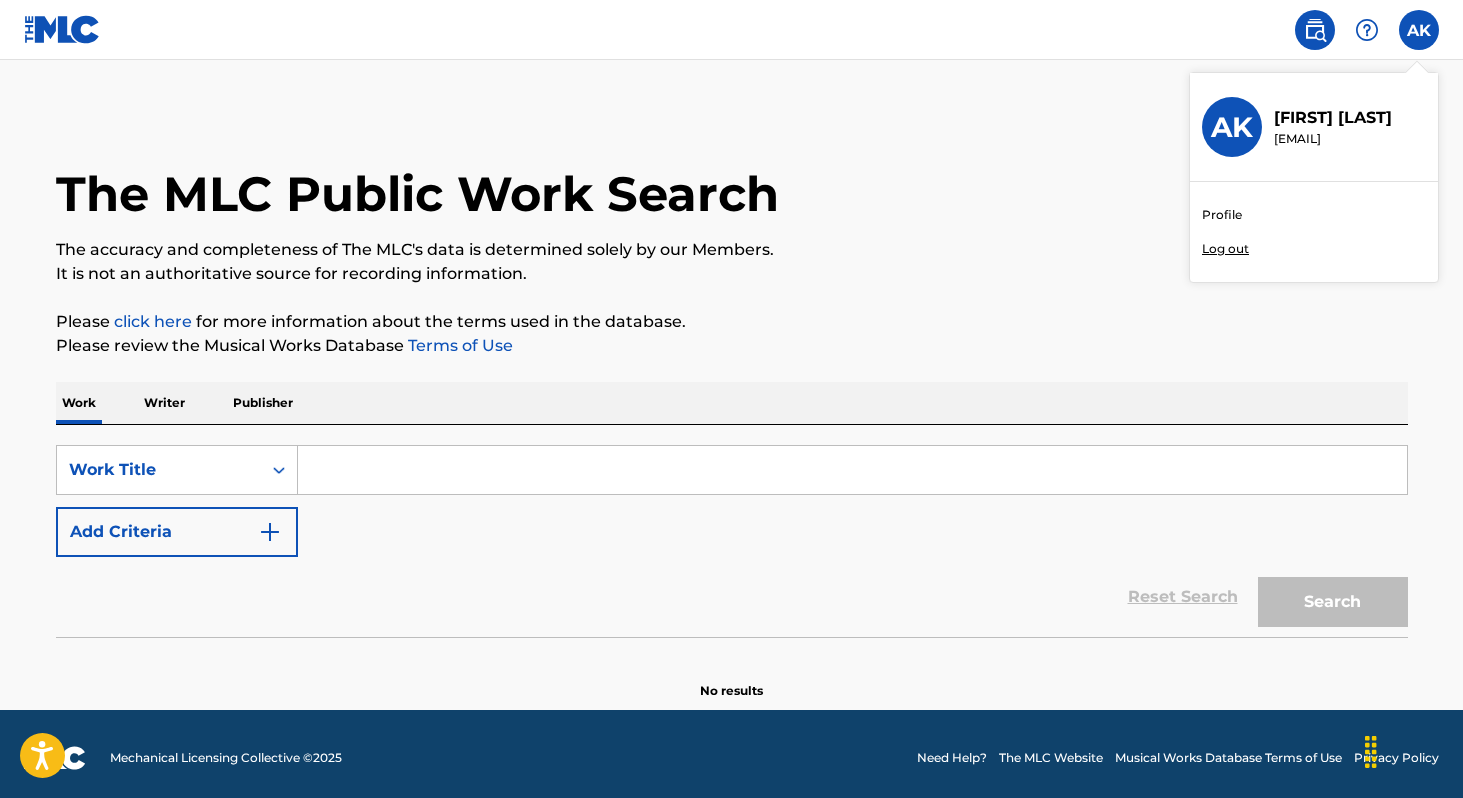 scroll, scrollTop: 8, scrollLeft: 0, axis: vertical 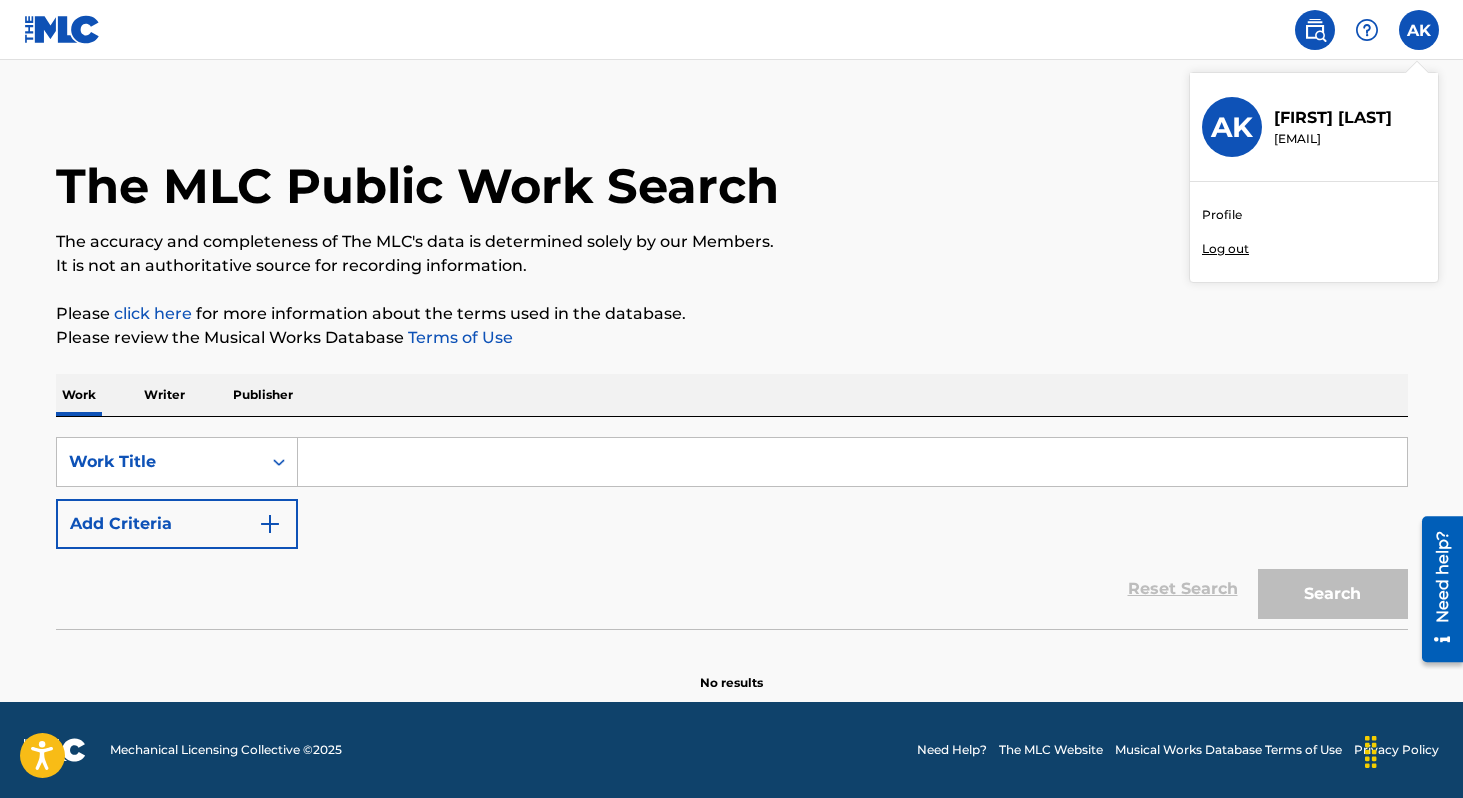 click on "[FIRST] [LAST] [EMAIL]" at bounding box center (1327, 127) 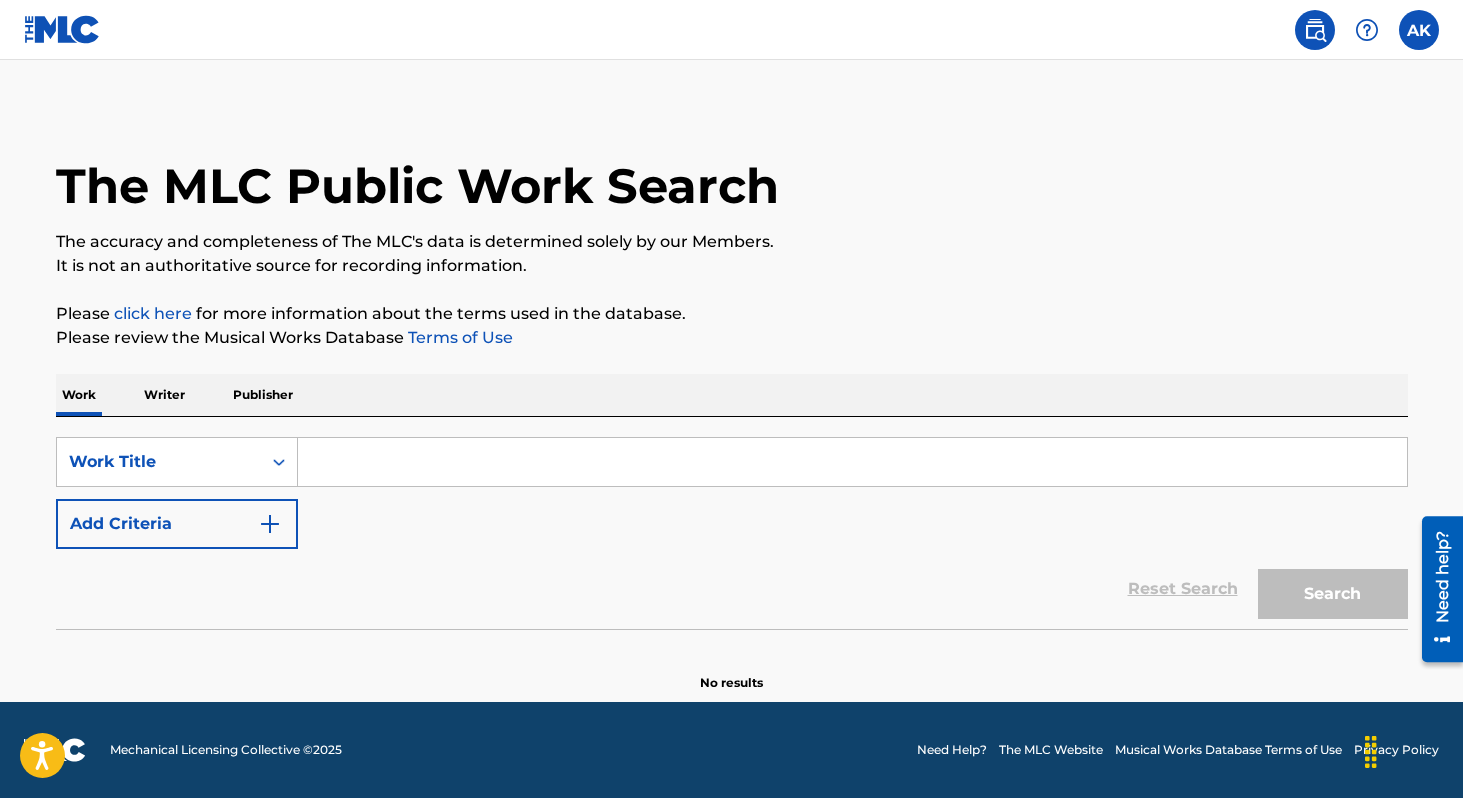 click at bounding box center [62, 29] 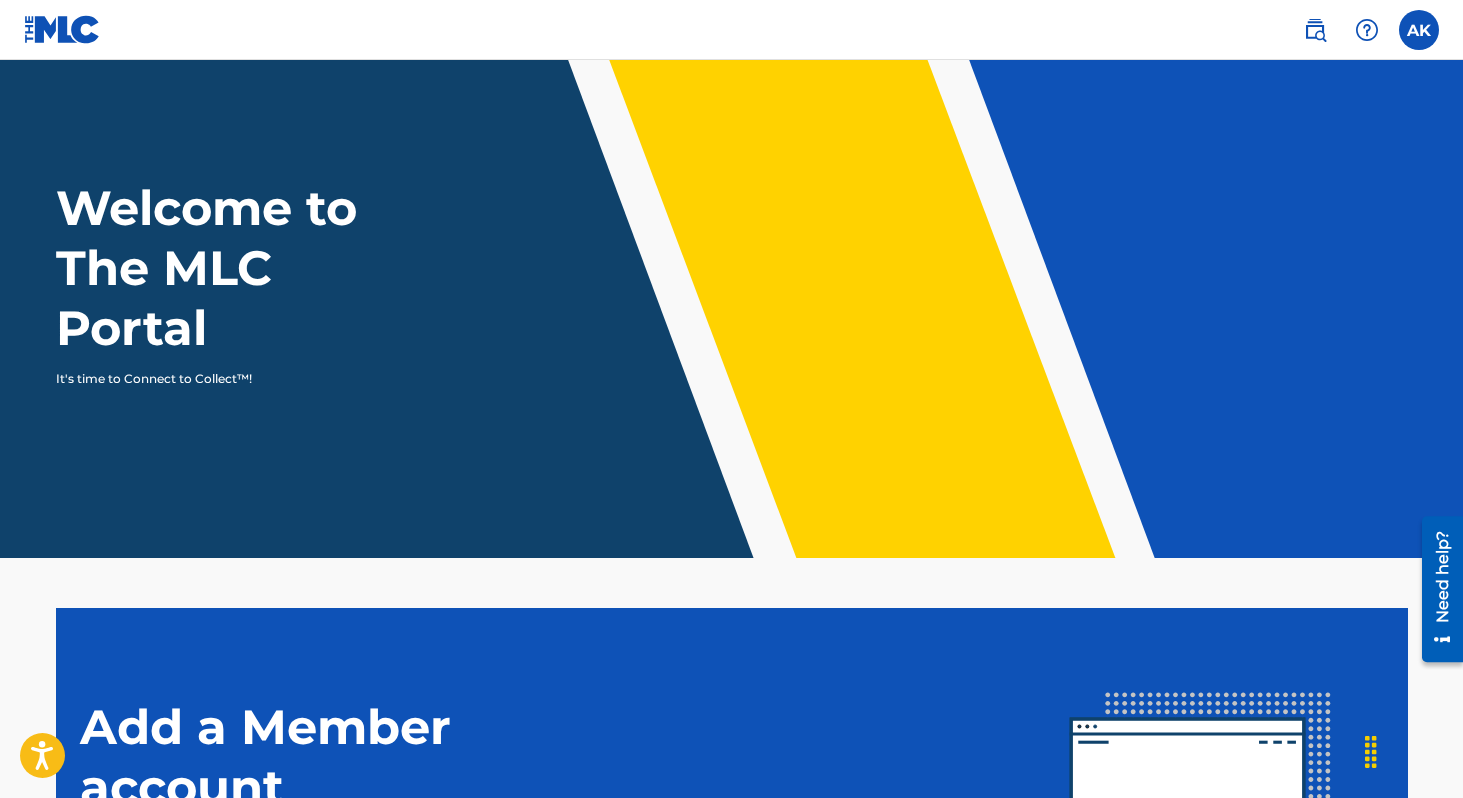 scroll, scrollTop: 0, scrollLeft: 0, axis: both 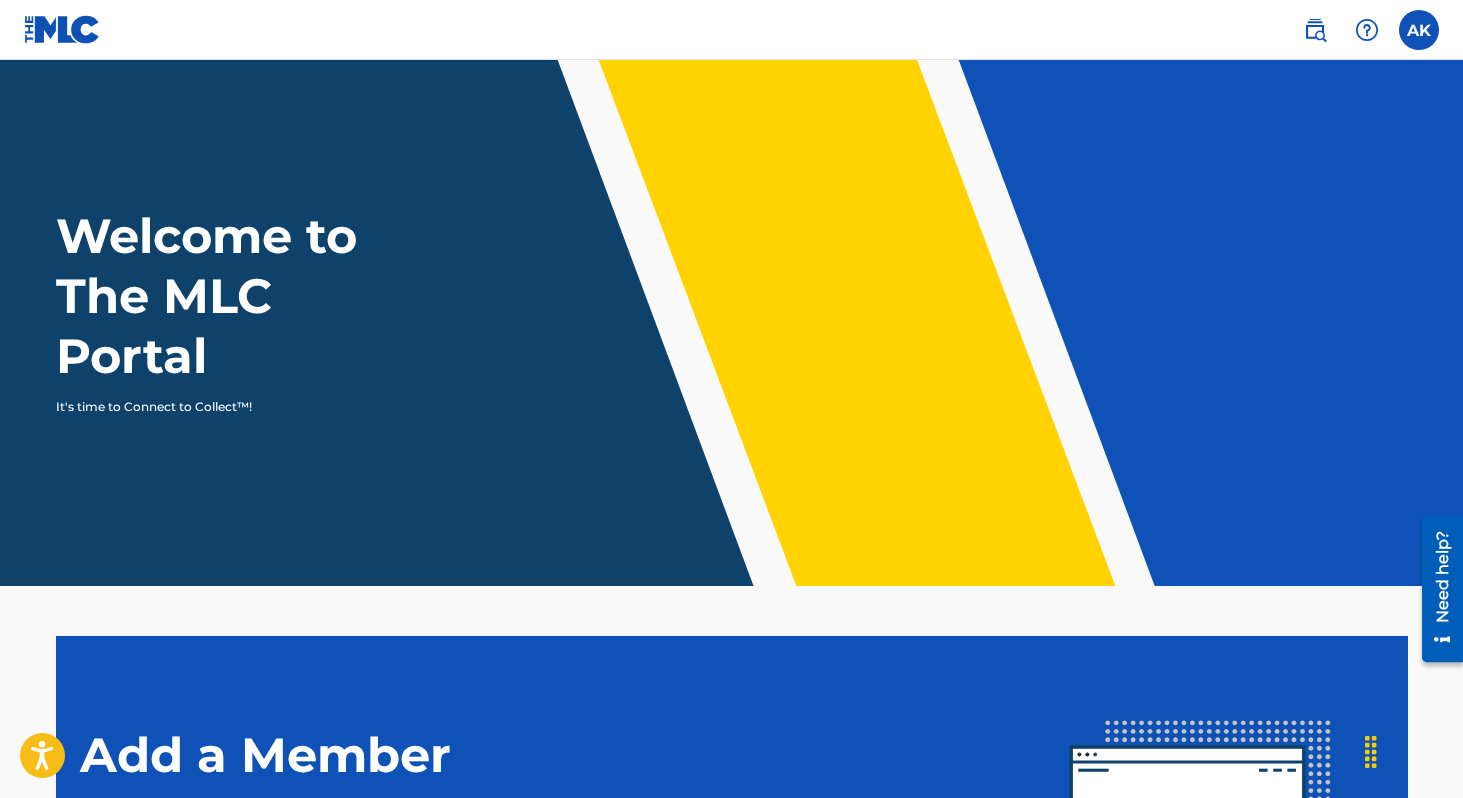 click at bounding box center [1315, 30] 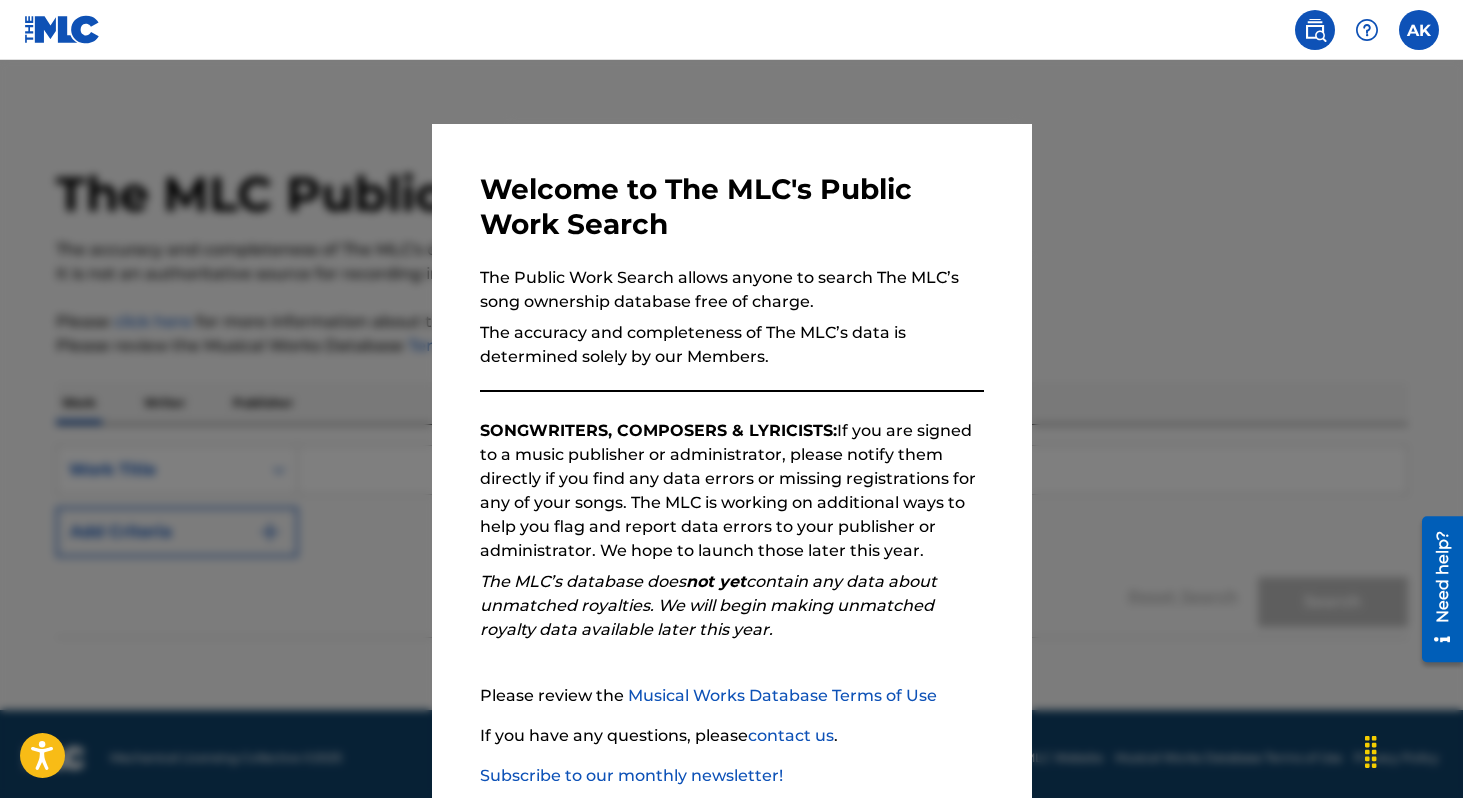 scroll, scrollTop: 117, scrollLeft: 0, axis: vertical 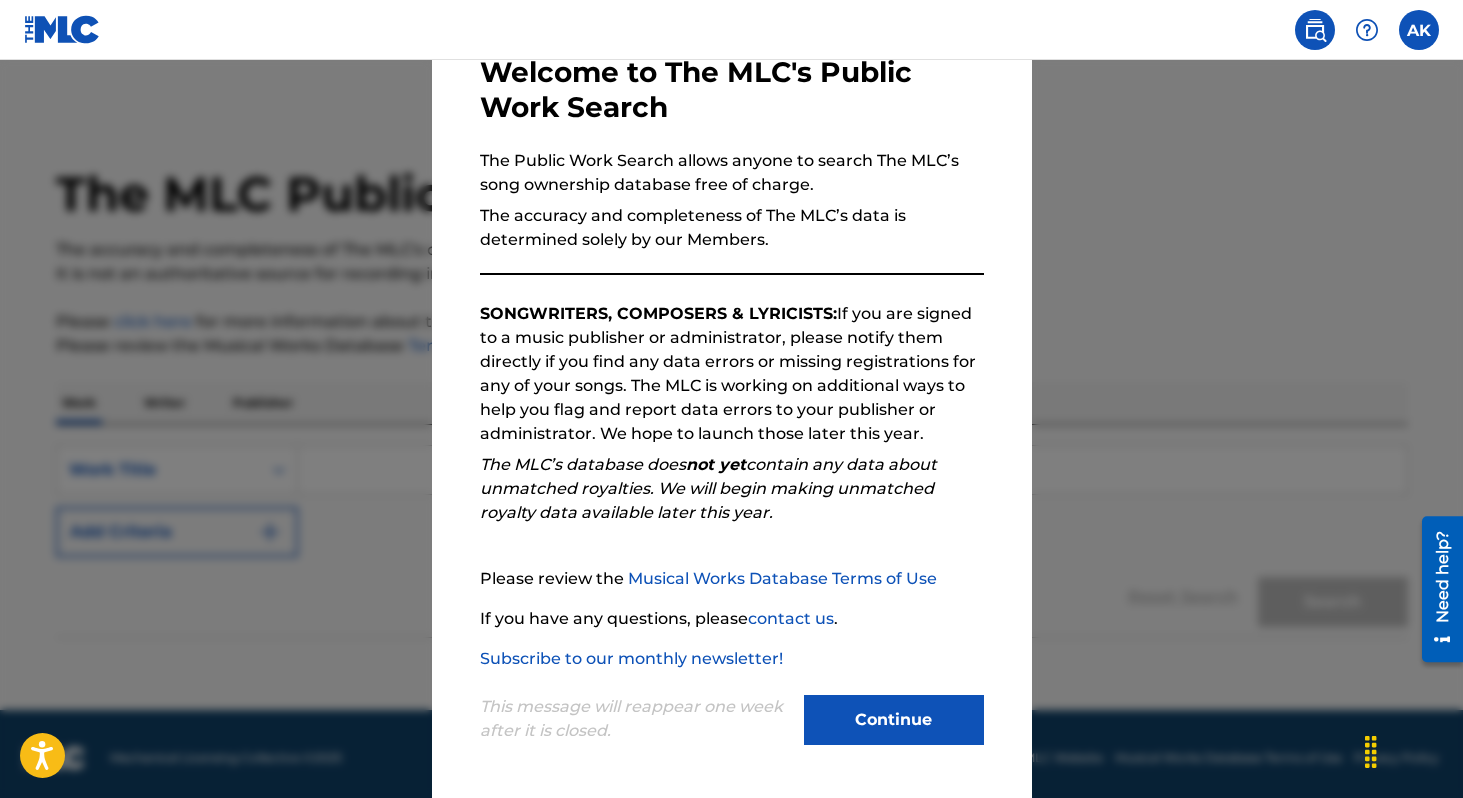 click on "Continue" at bounding box center (894, 720) 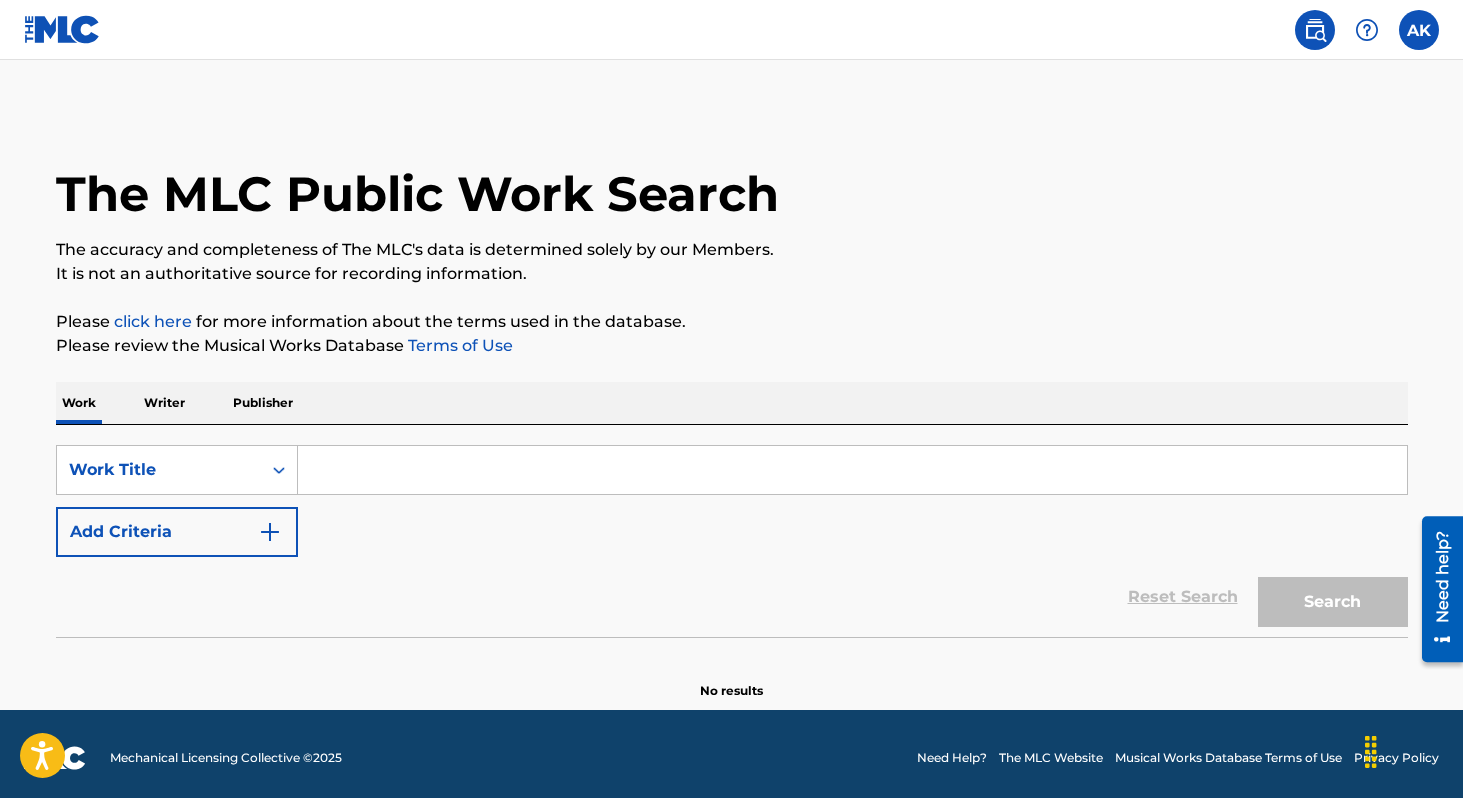 click at bounding box center (852, 470) 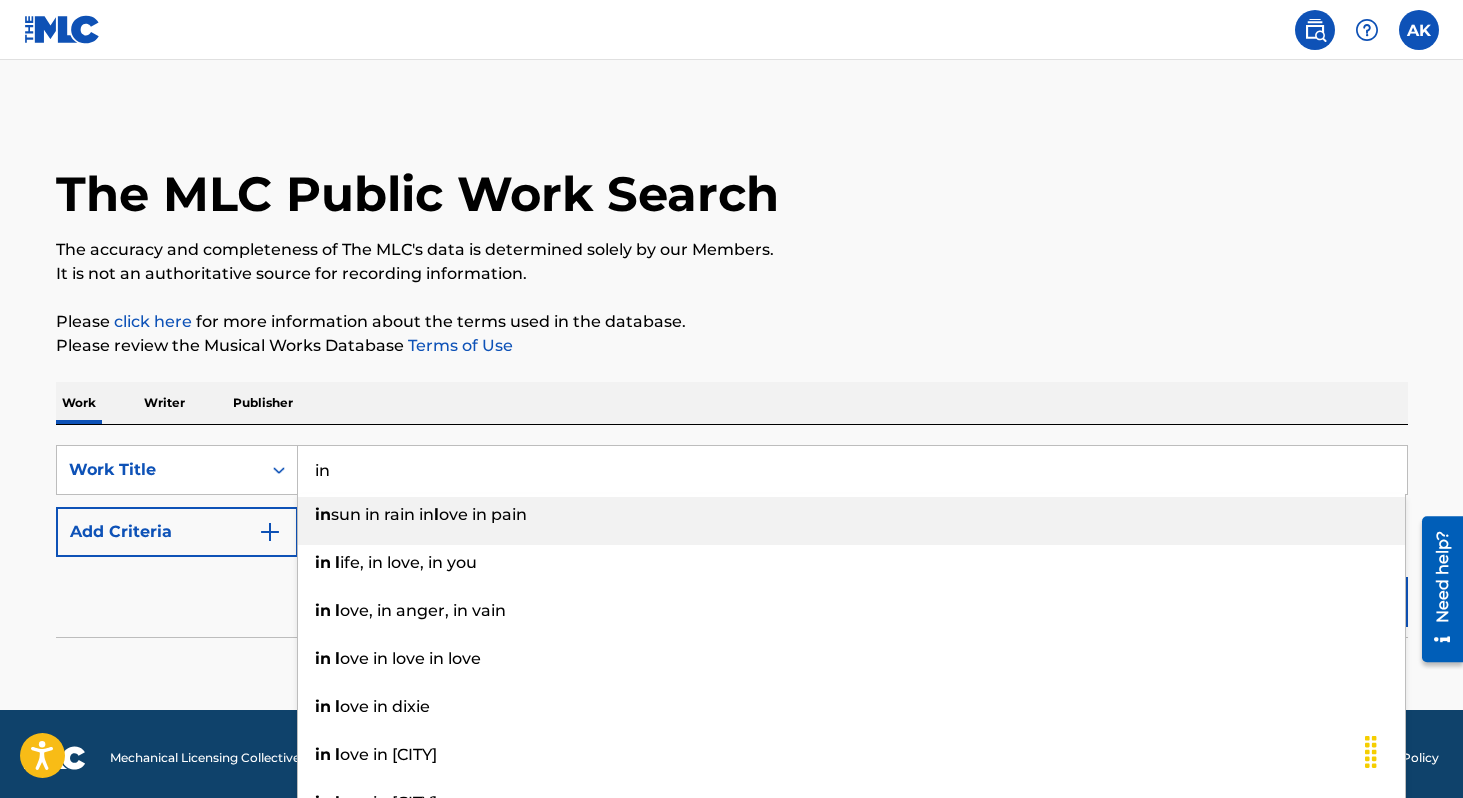 type on "i" 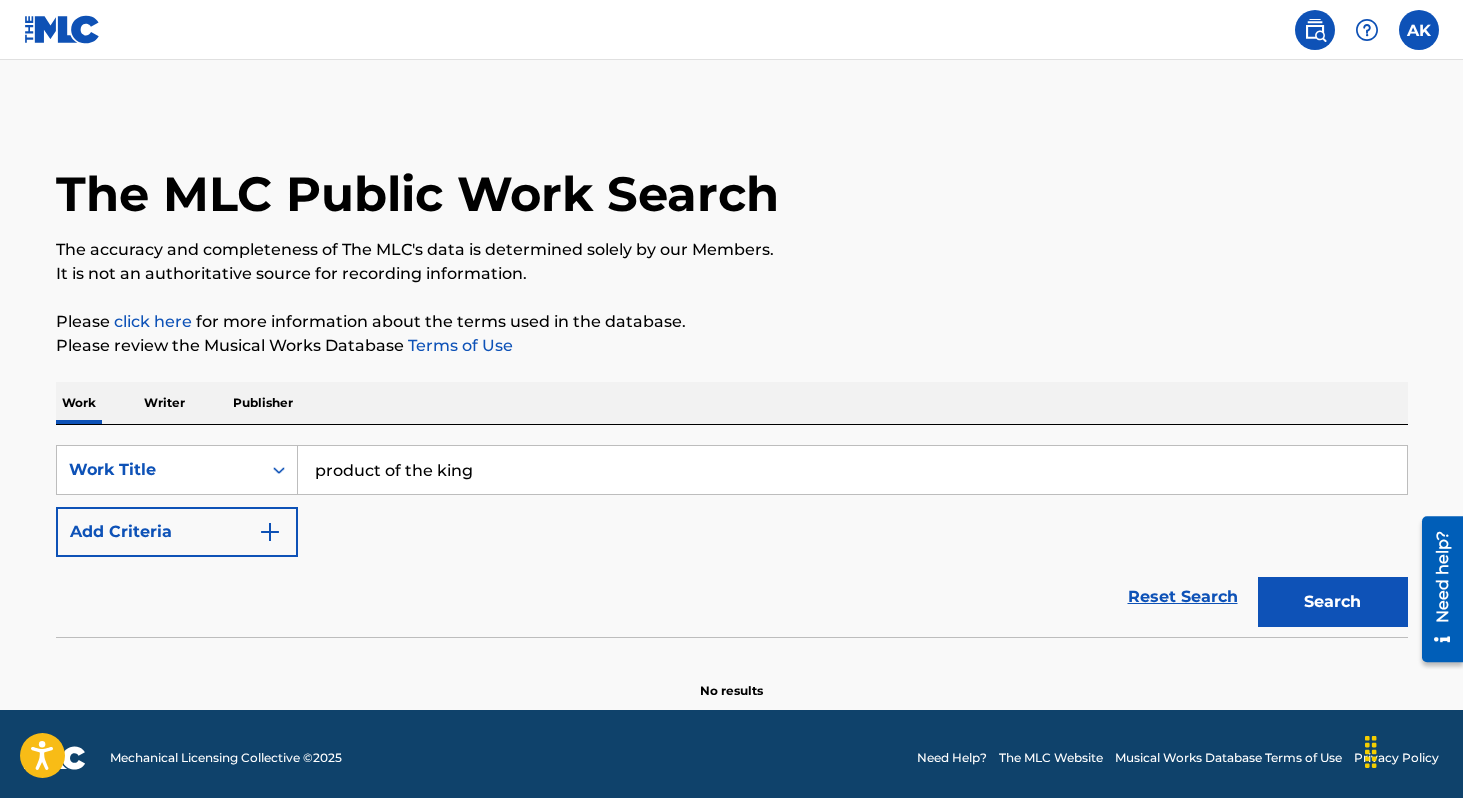 type on "product of the king" 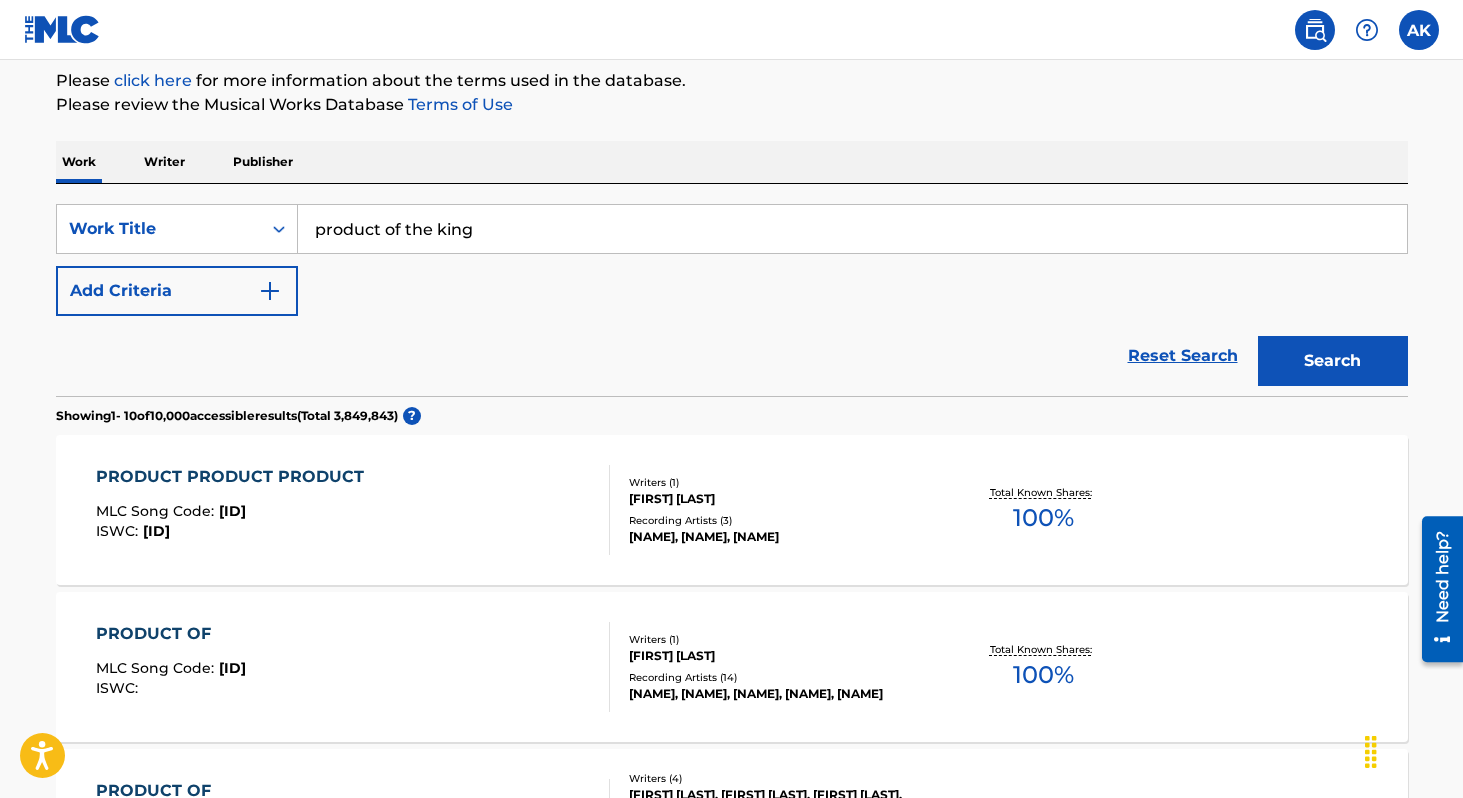scroll, scrollTop: 0, scrollLeft: 0, axis: both 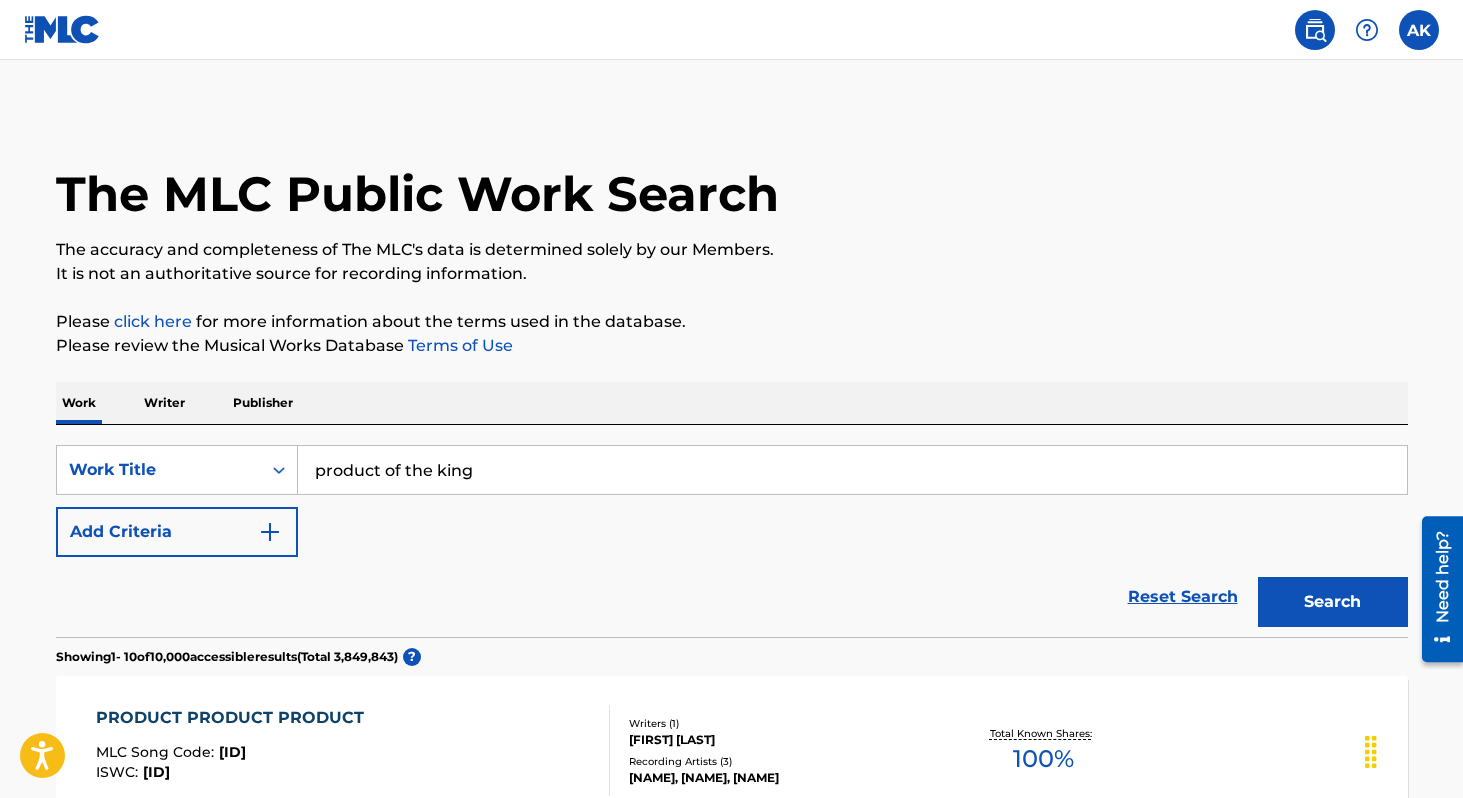 click on "Writer" at bounding box center [164, 403] 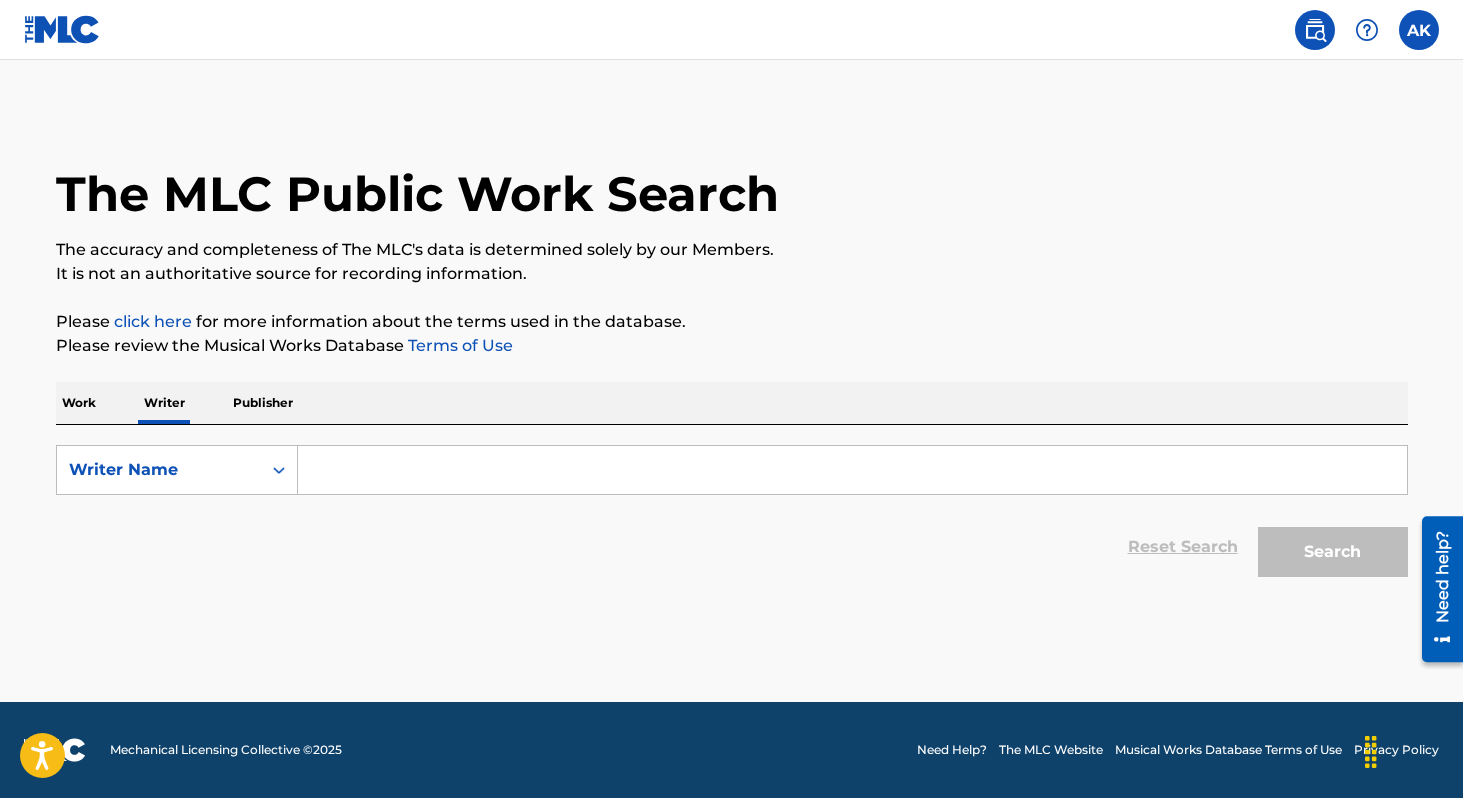 click on "Publisher" at bounding box center [263, 403] 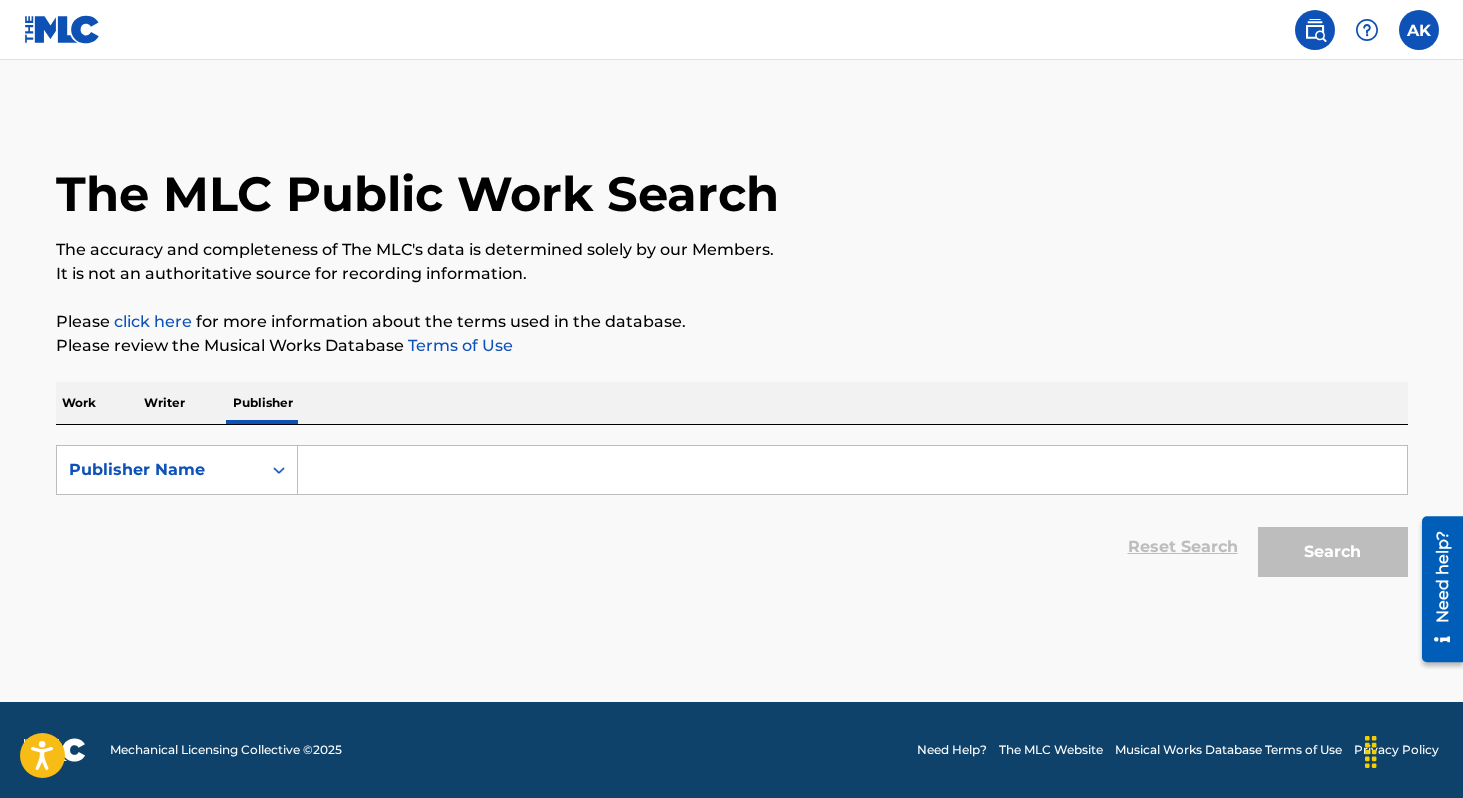 click on "Writer" at bounding box center (164, 403) 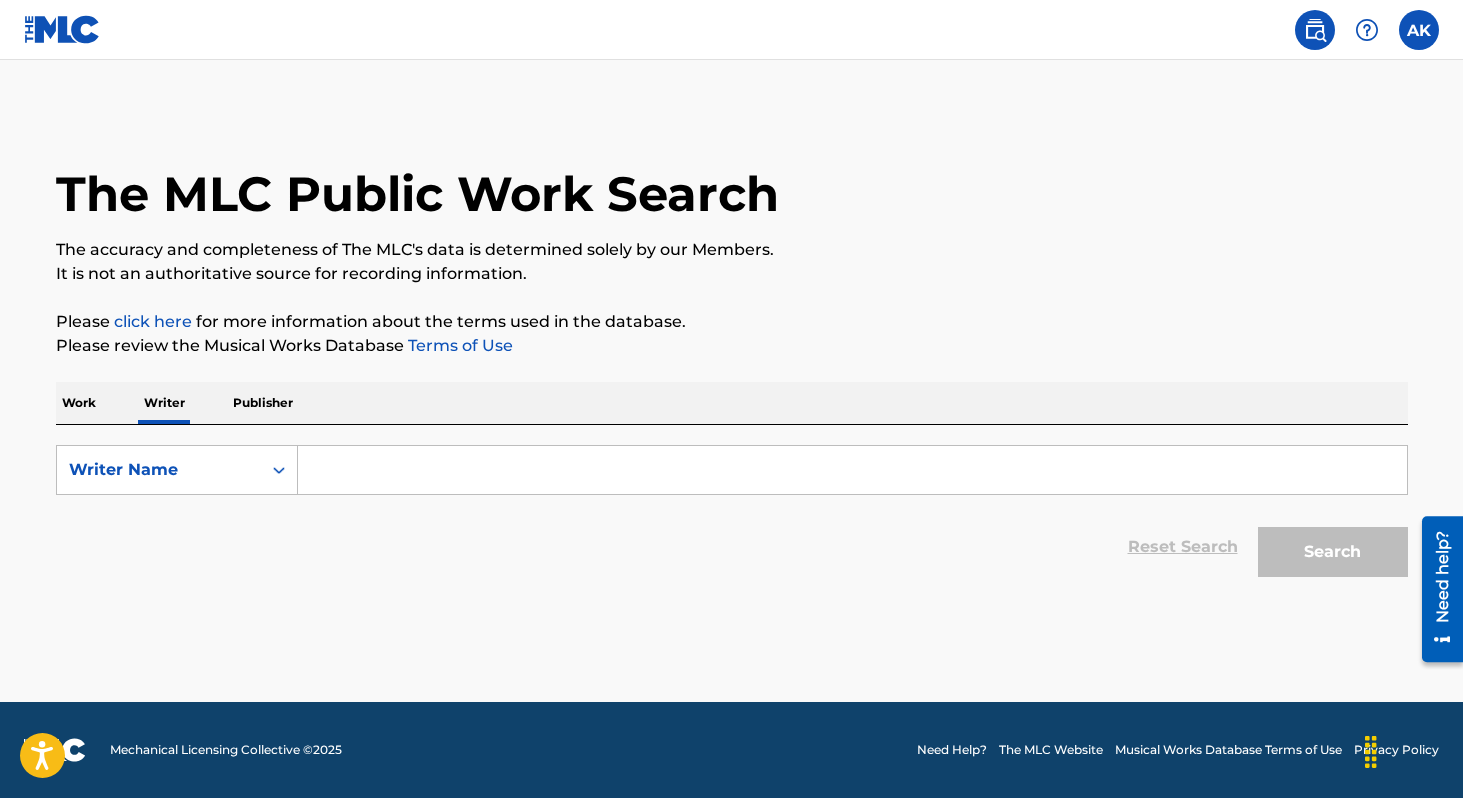 click on "Work" at bounding box center [79, 403] 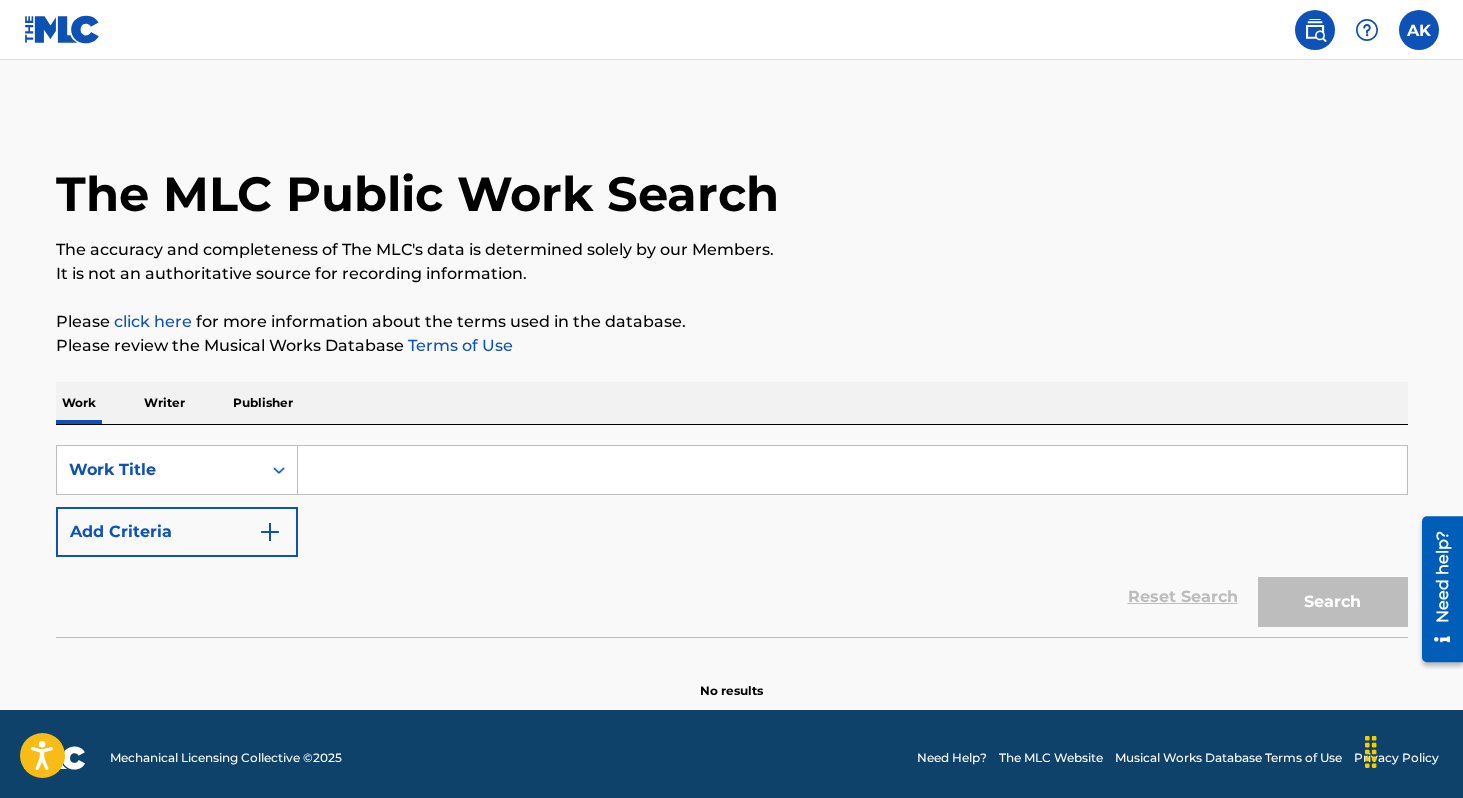 click at bounding box center (1419, 30) 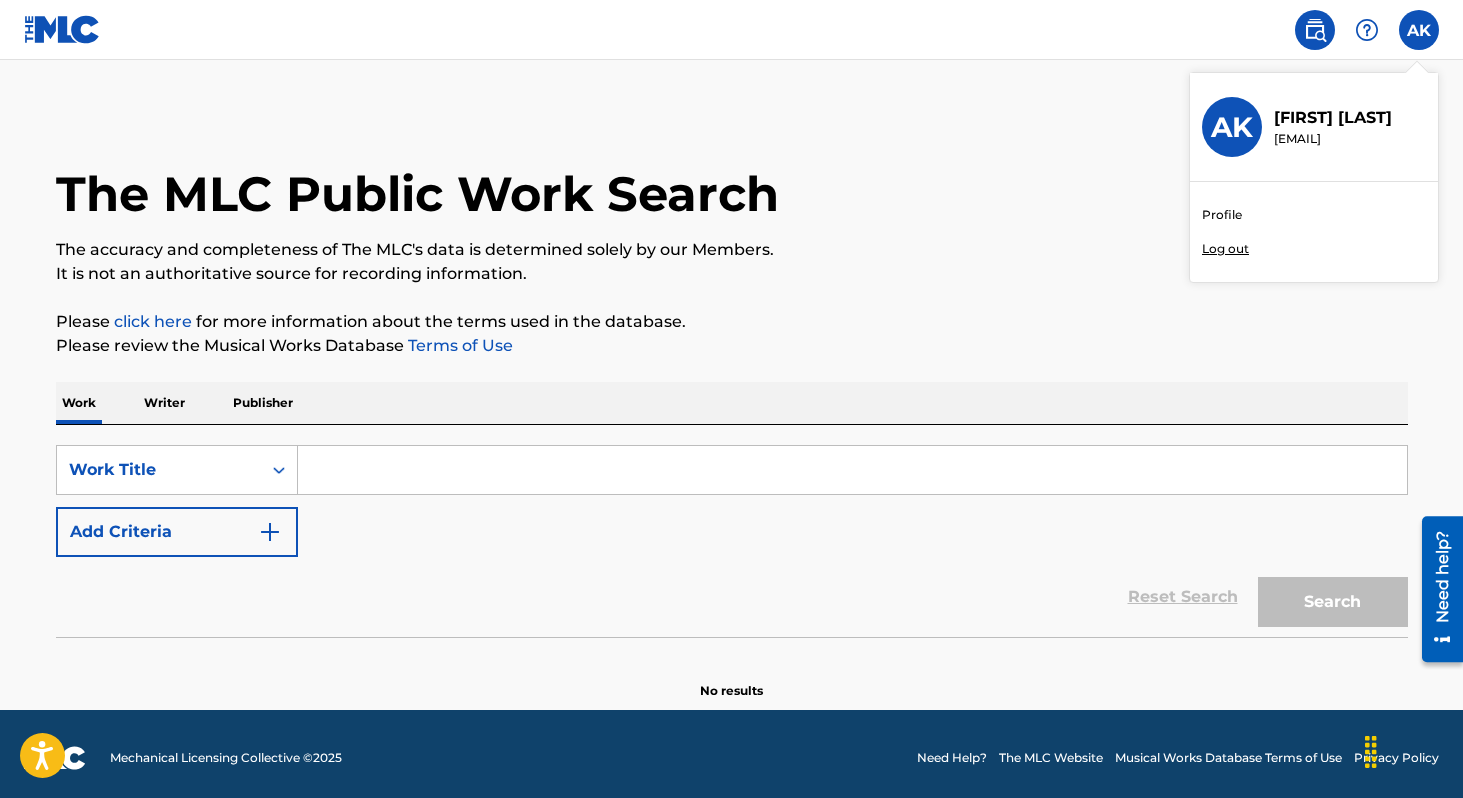 click at bounding box center (1367, 30) 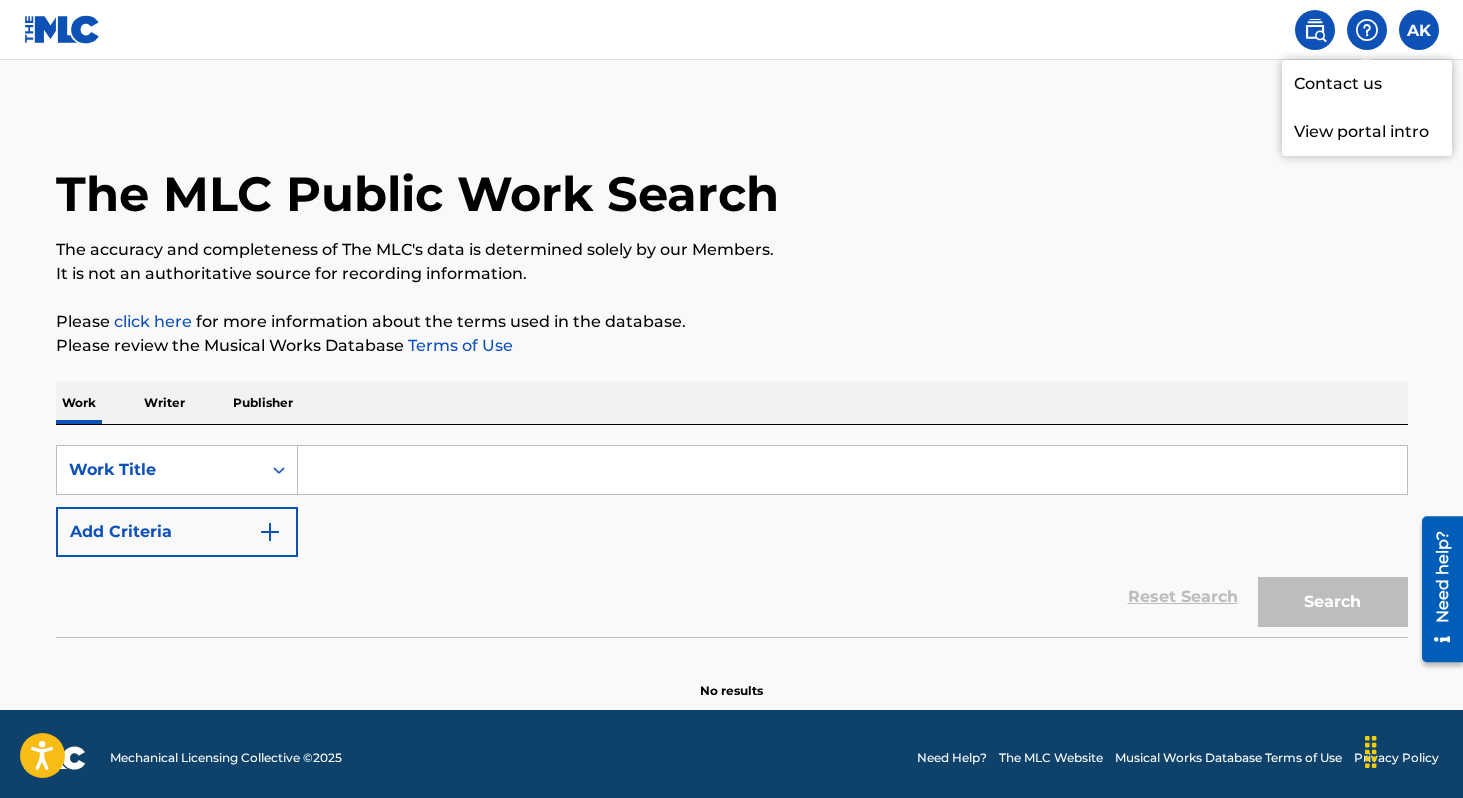 click at bounding box center [1419, 30] 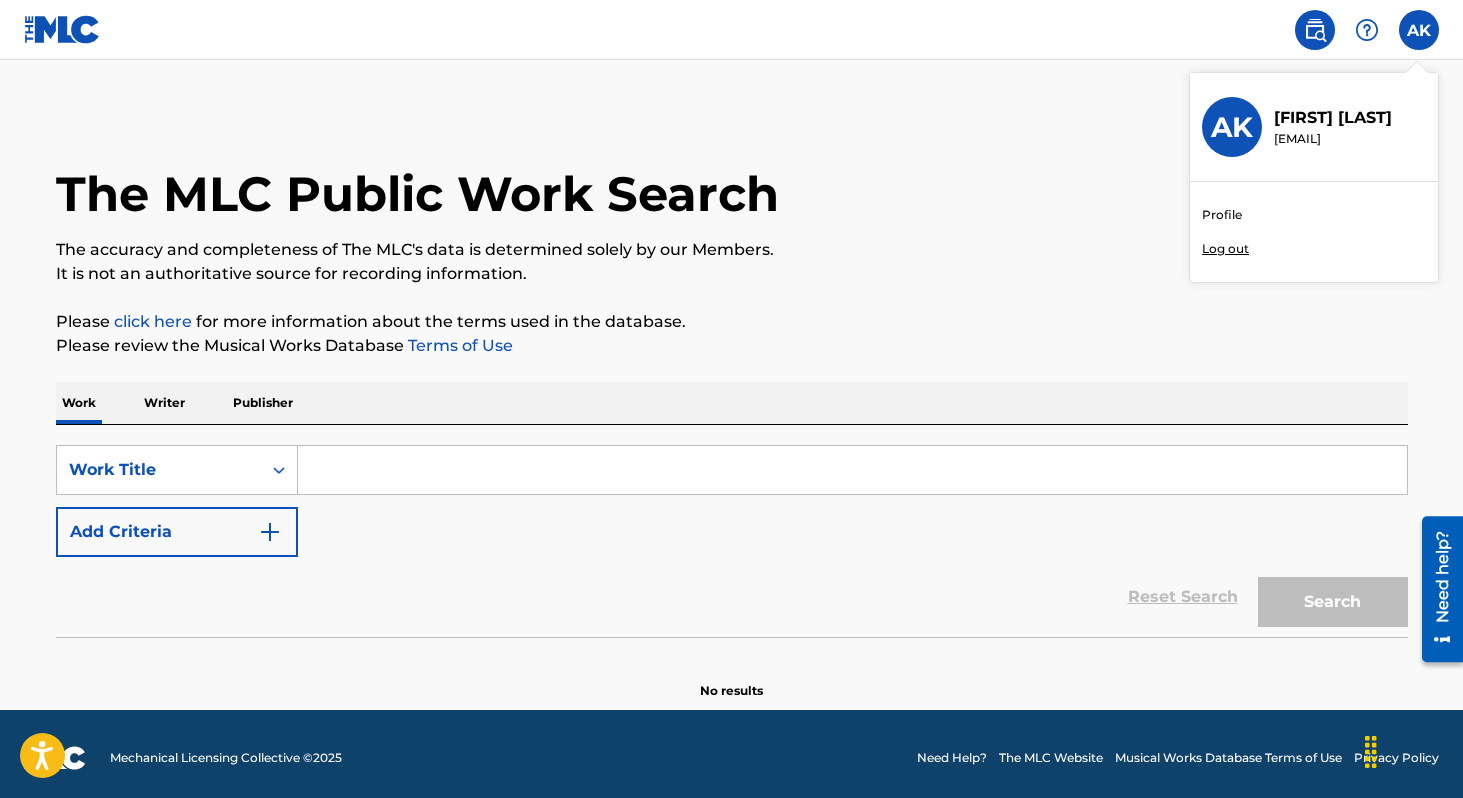 click on "Profile" at bounding box center [1222, 215] 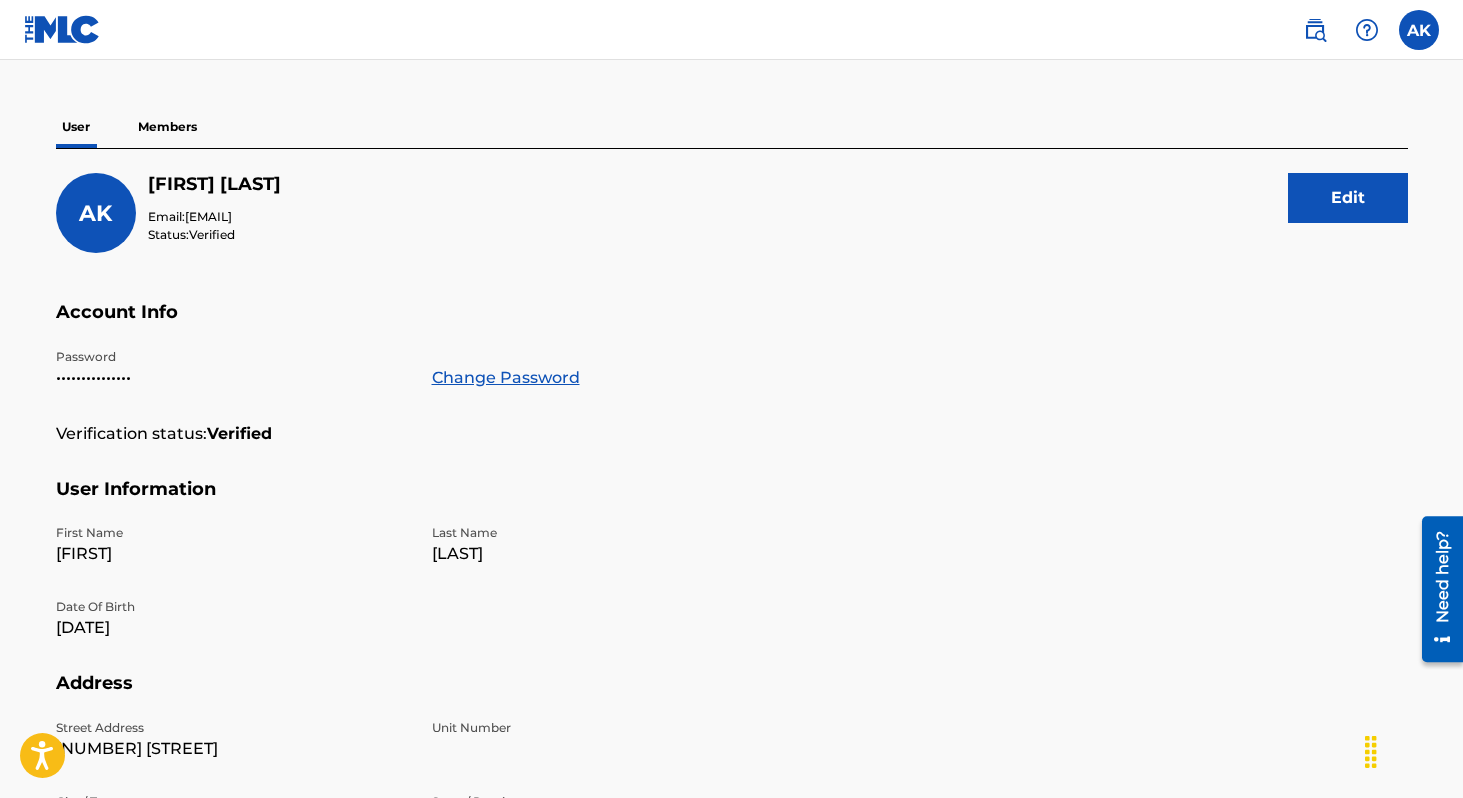 scroll, scrollTop: 0, scrollLeft: 0, axis: both 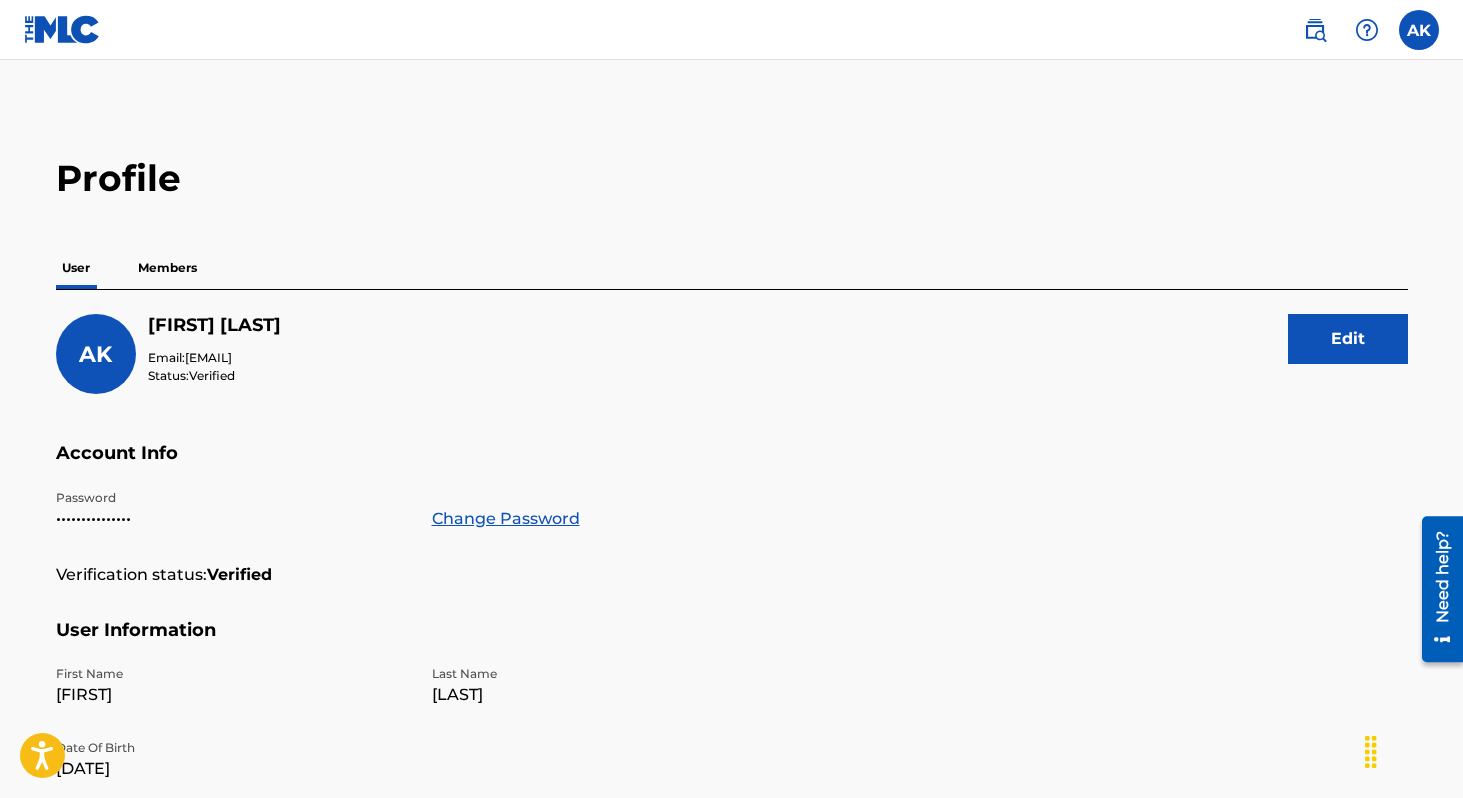 click on "Members" at bounding box center [167, 268] 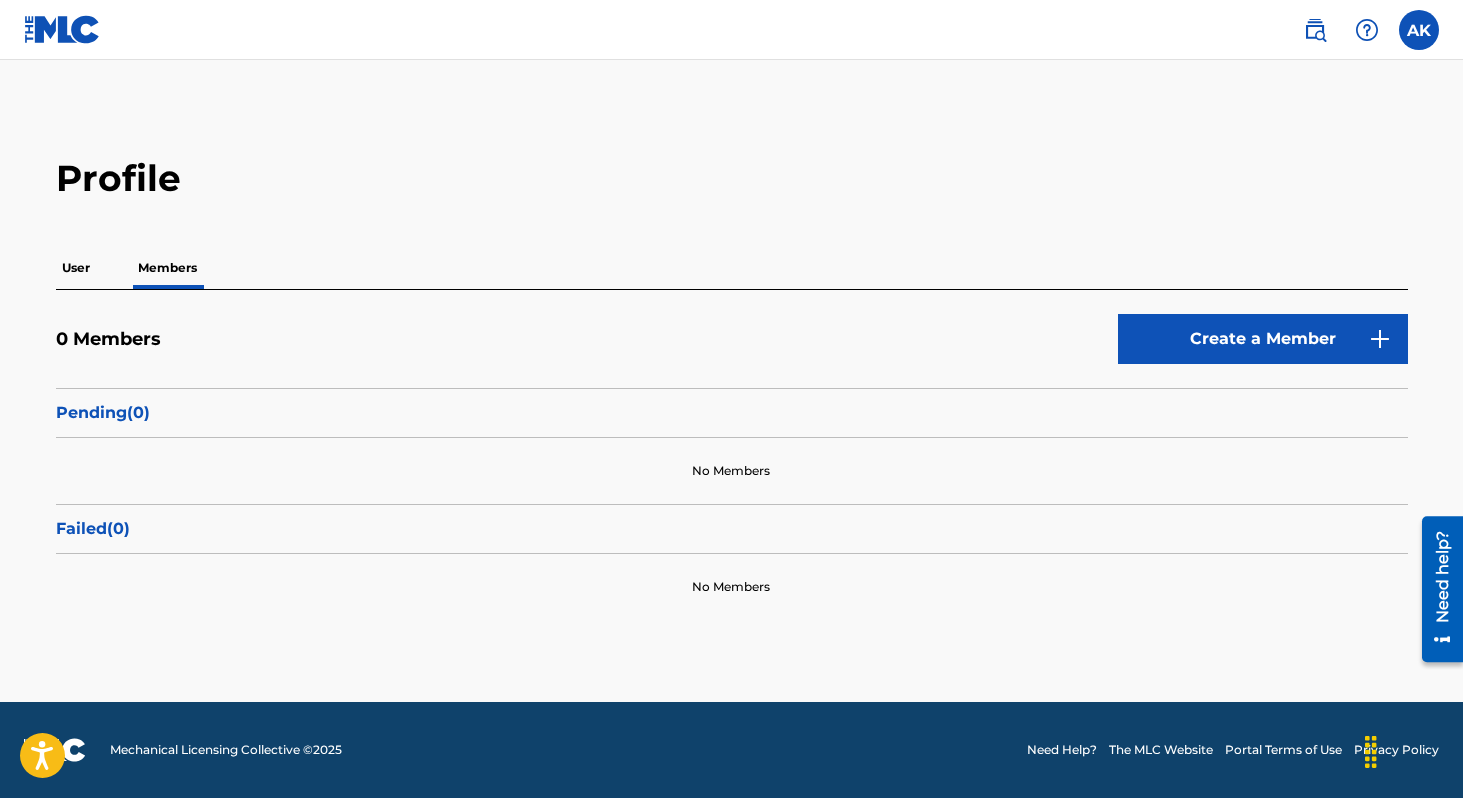 click on "User" at bounding box center [76, 268] 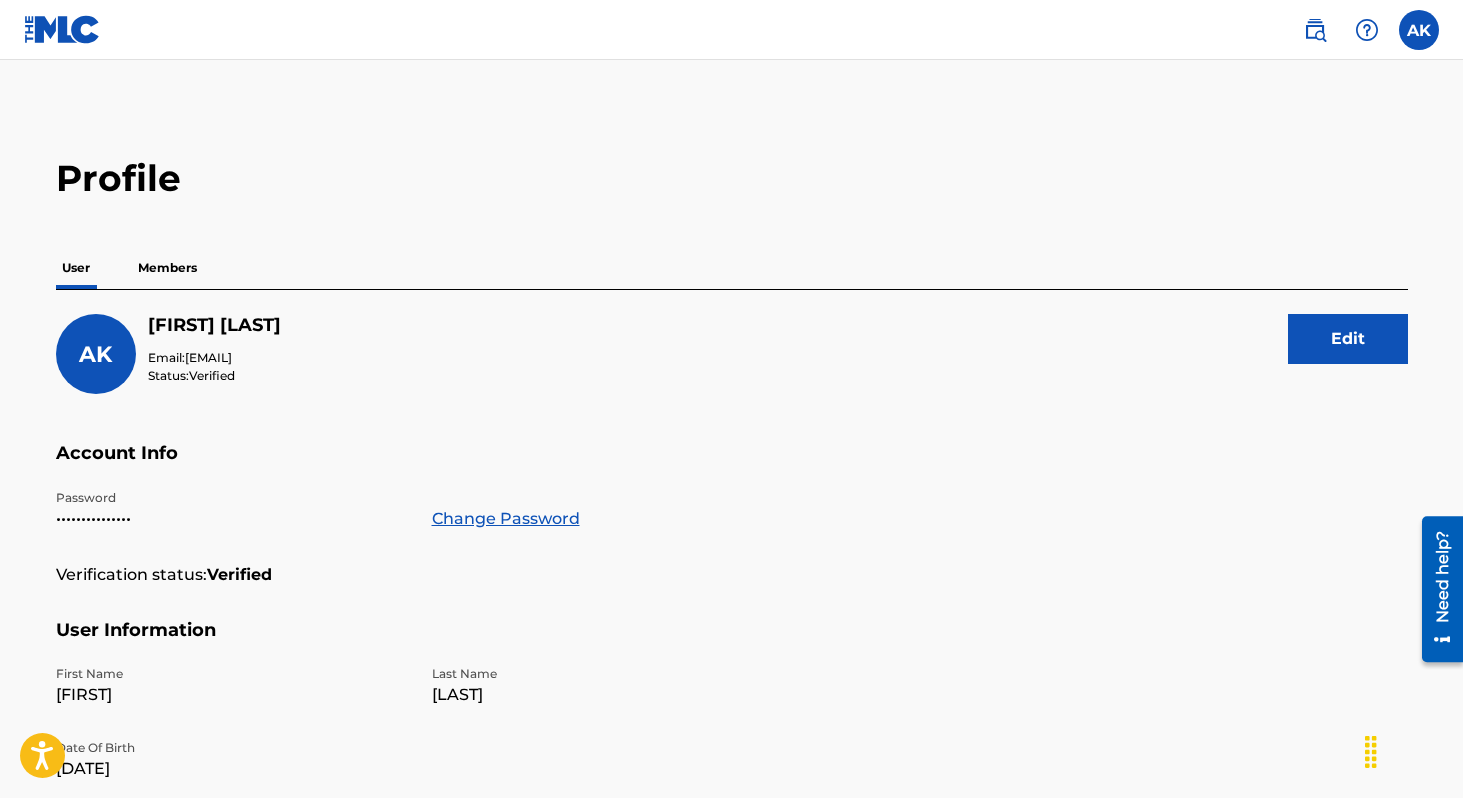 click at bounding box center [1367, 30] 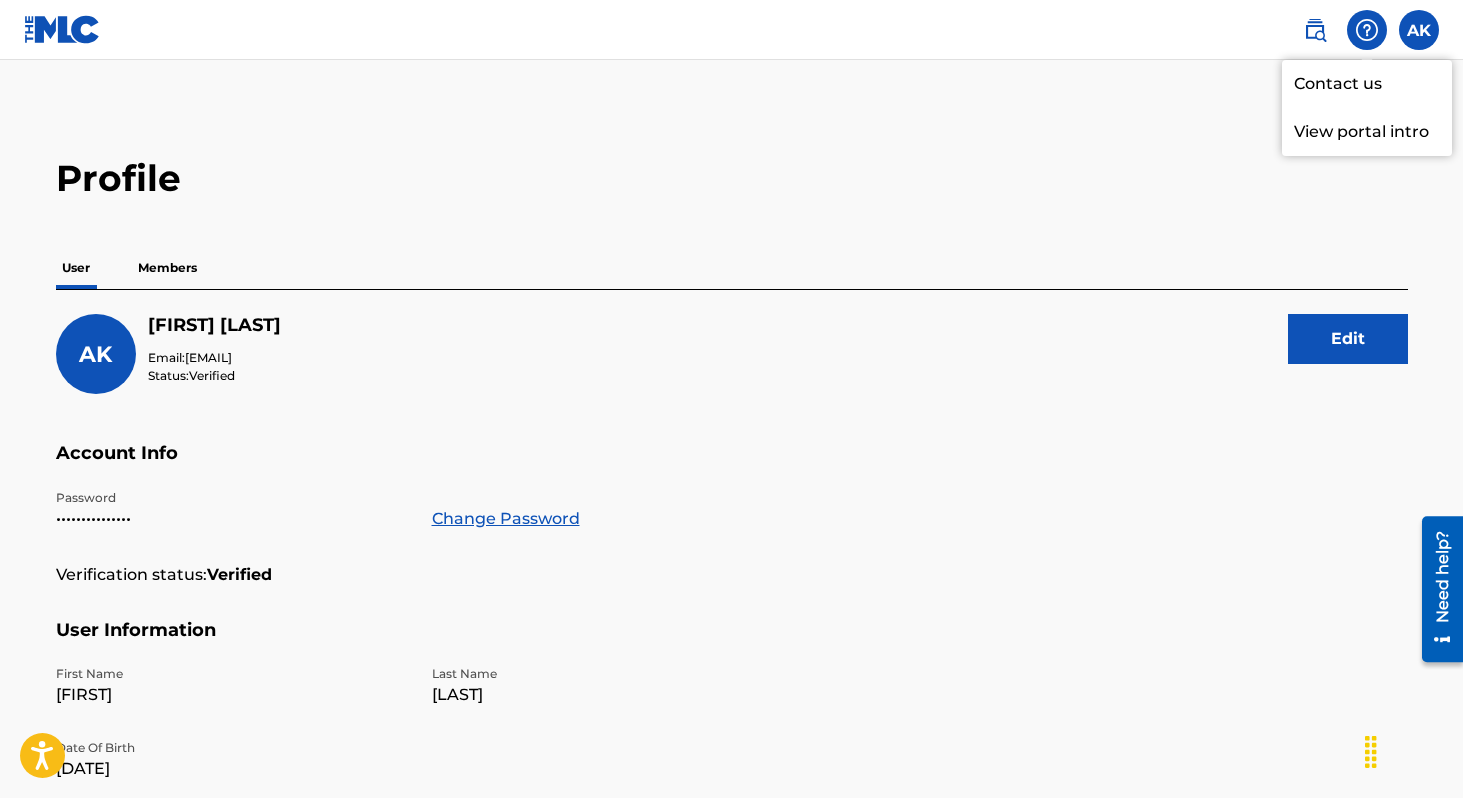 click at bounding box center [1367, 30] 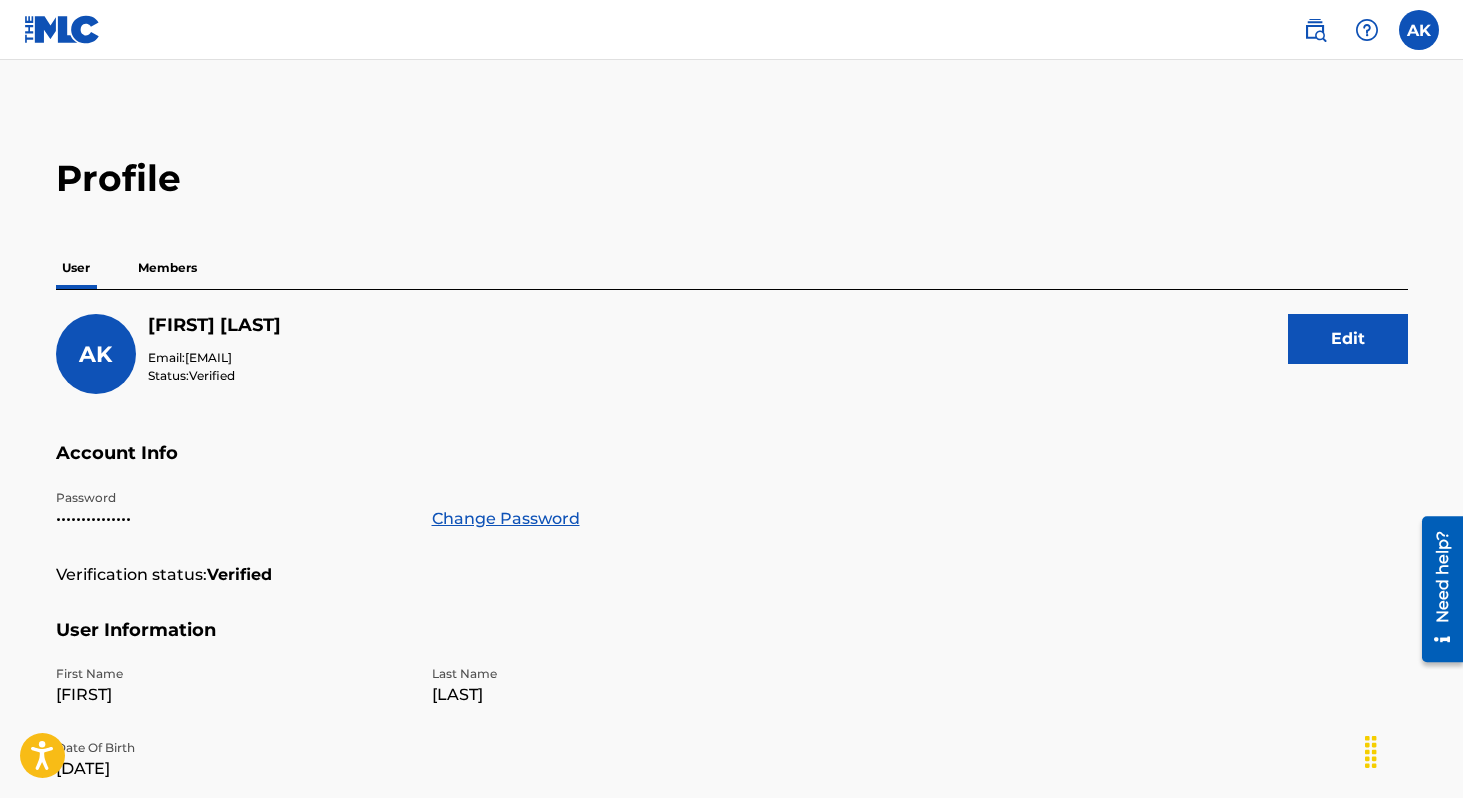 click at bounding box center [1315, 30] 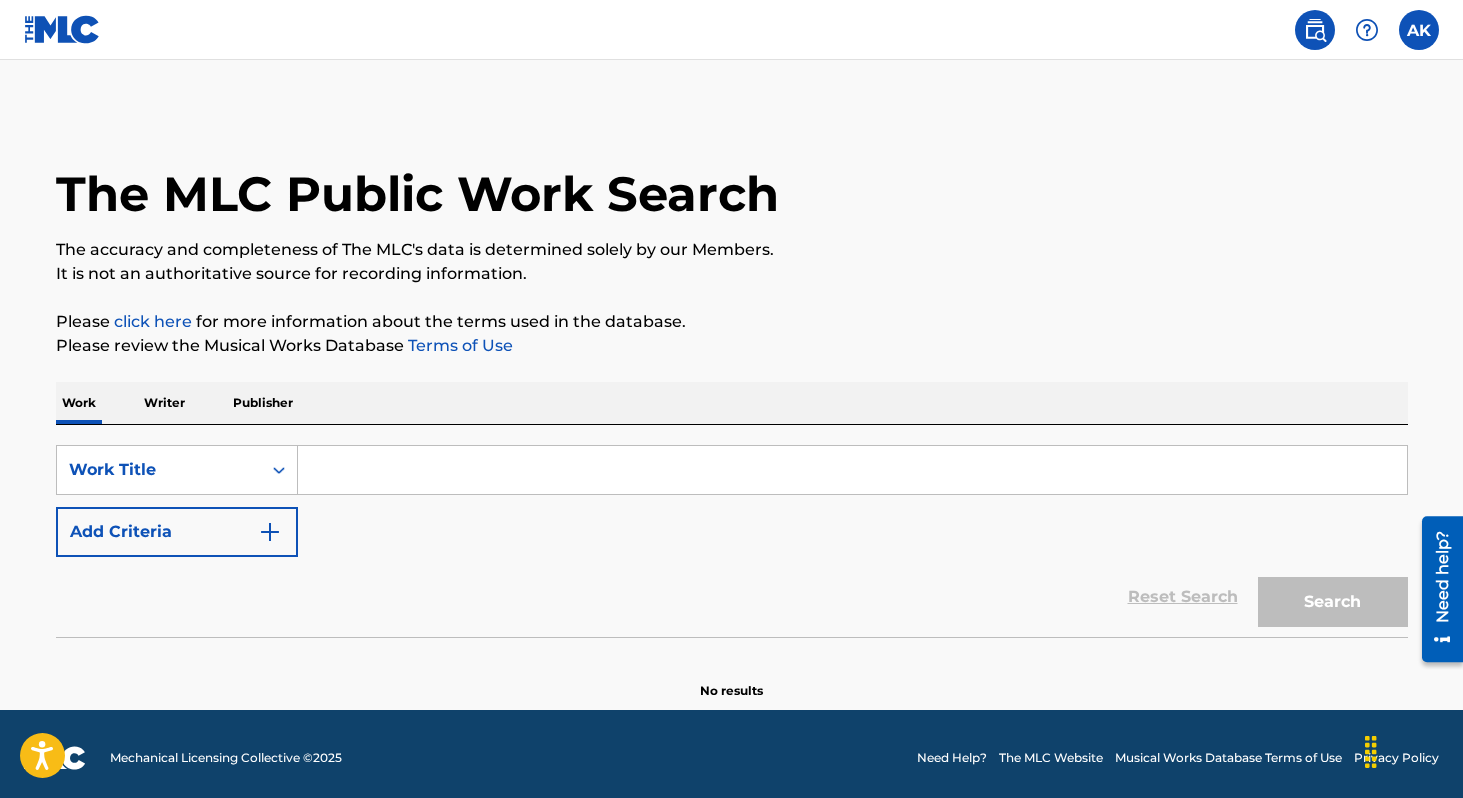 click on "The accuracy and completeness of The MLC's data is determined solely by our Members." at bounding box center [732, 250] 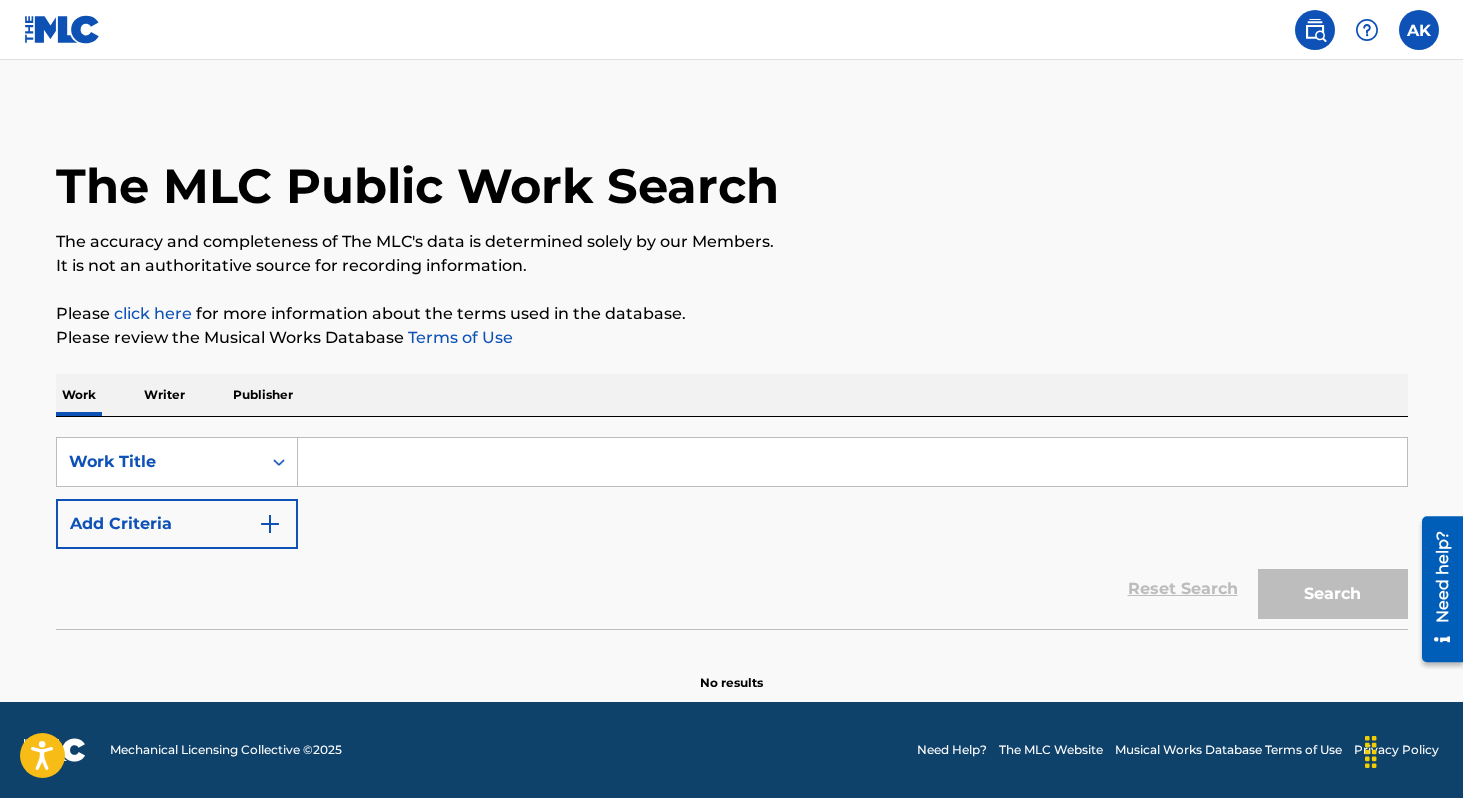 scroll, scrollTop: 0, scrollLeft: 0, axis: both 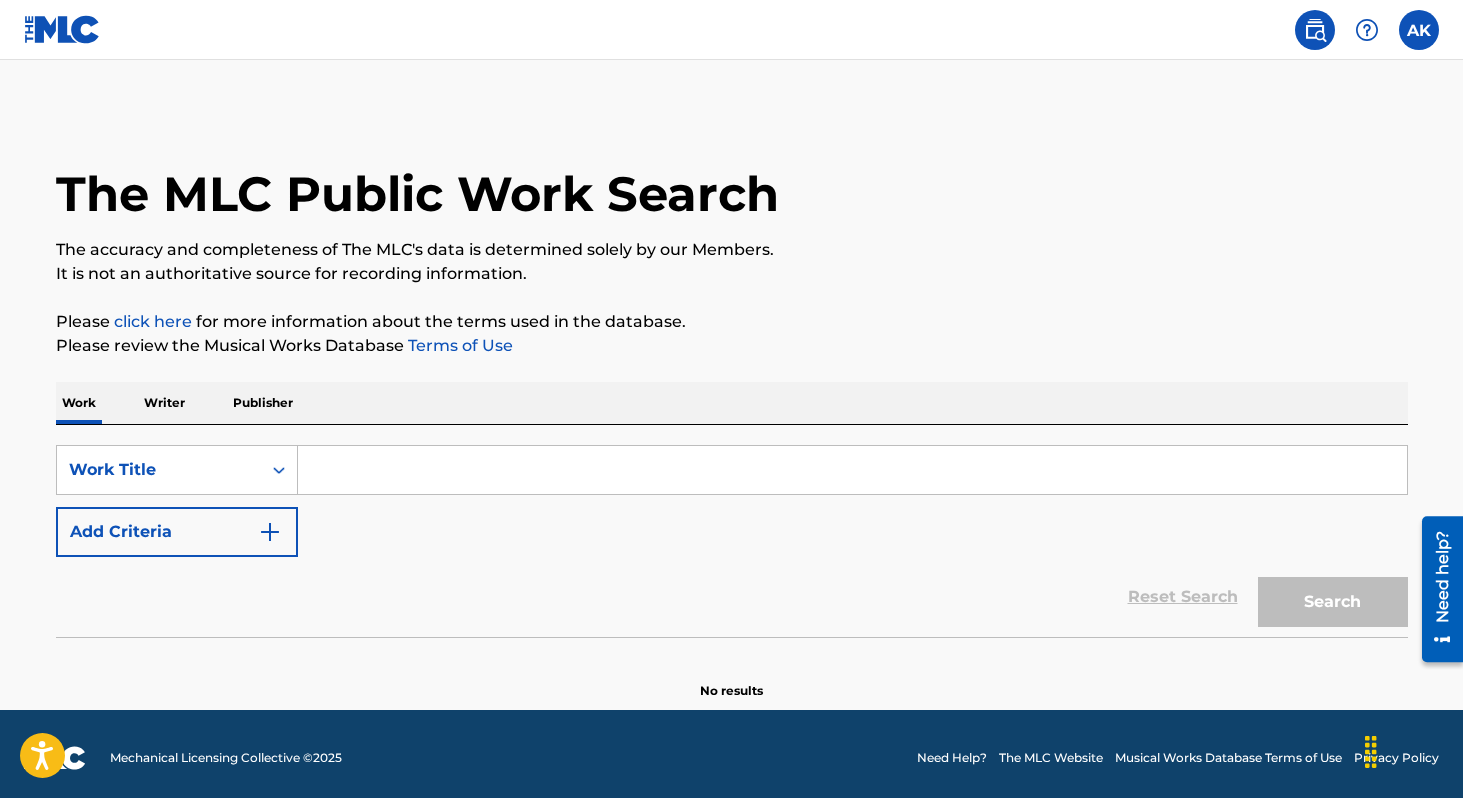 click at bounding box center (62, 29) 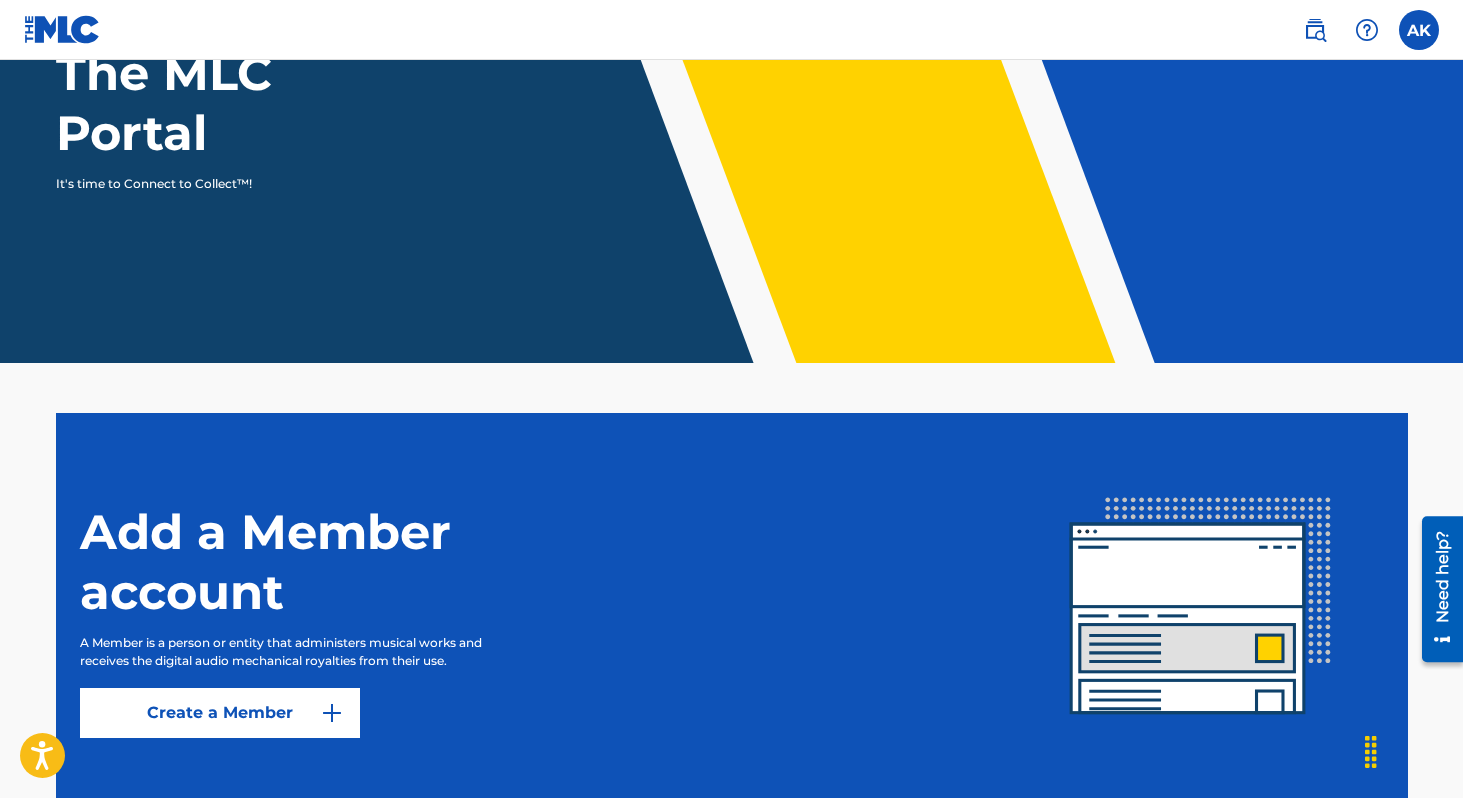 scroll, scrollTop: 348, scrollLeft: 0, axis: vertical 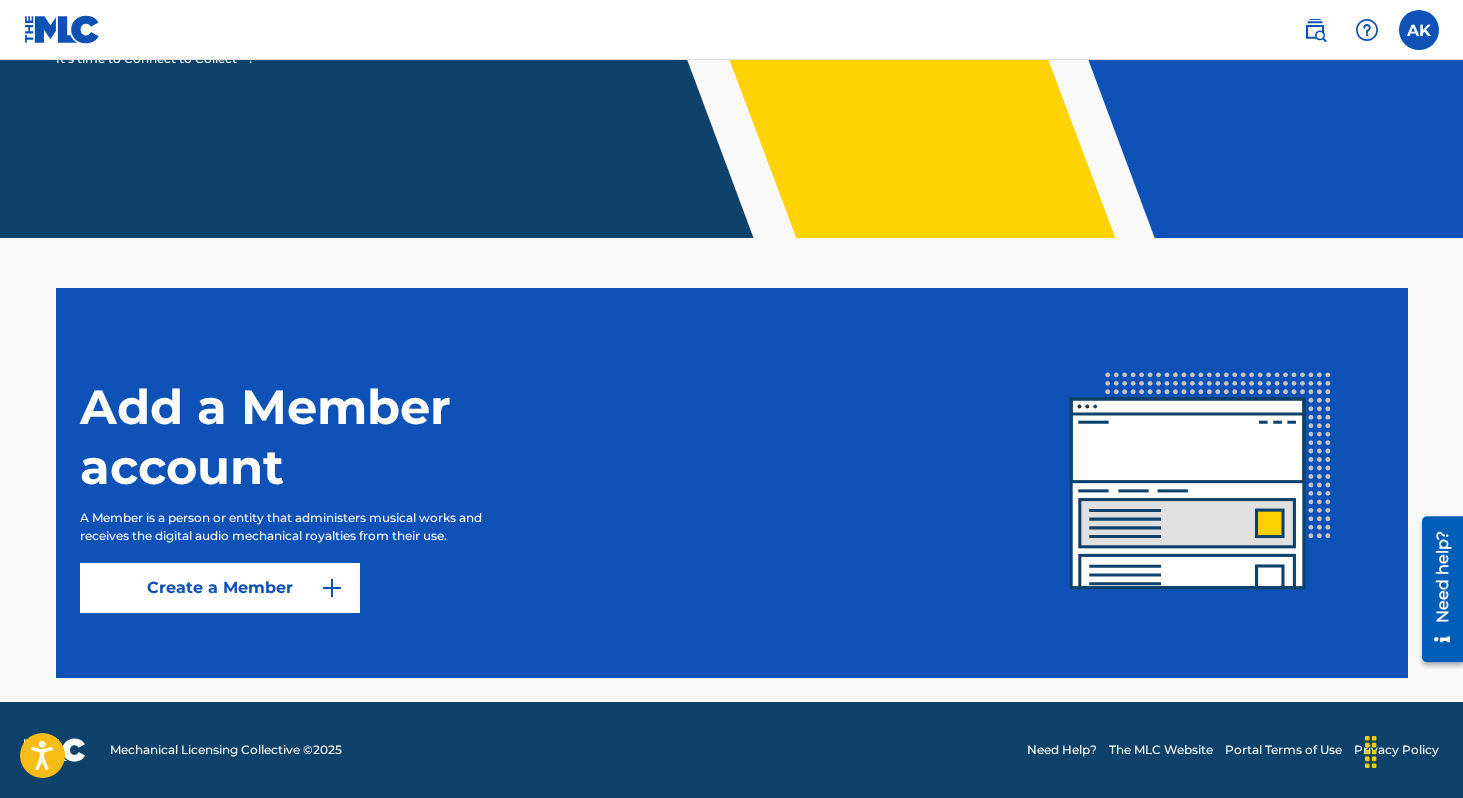 click at bounding box center [1419, 30] 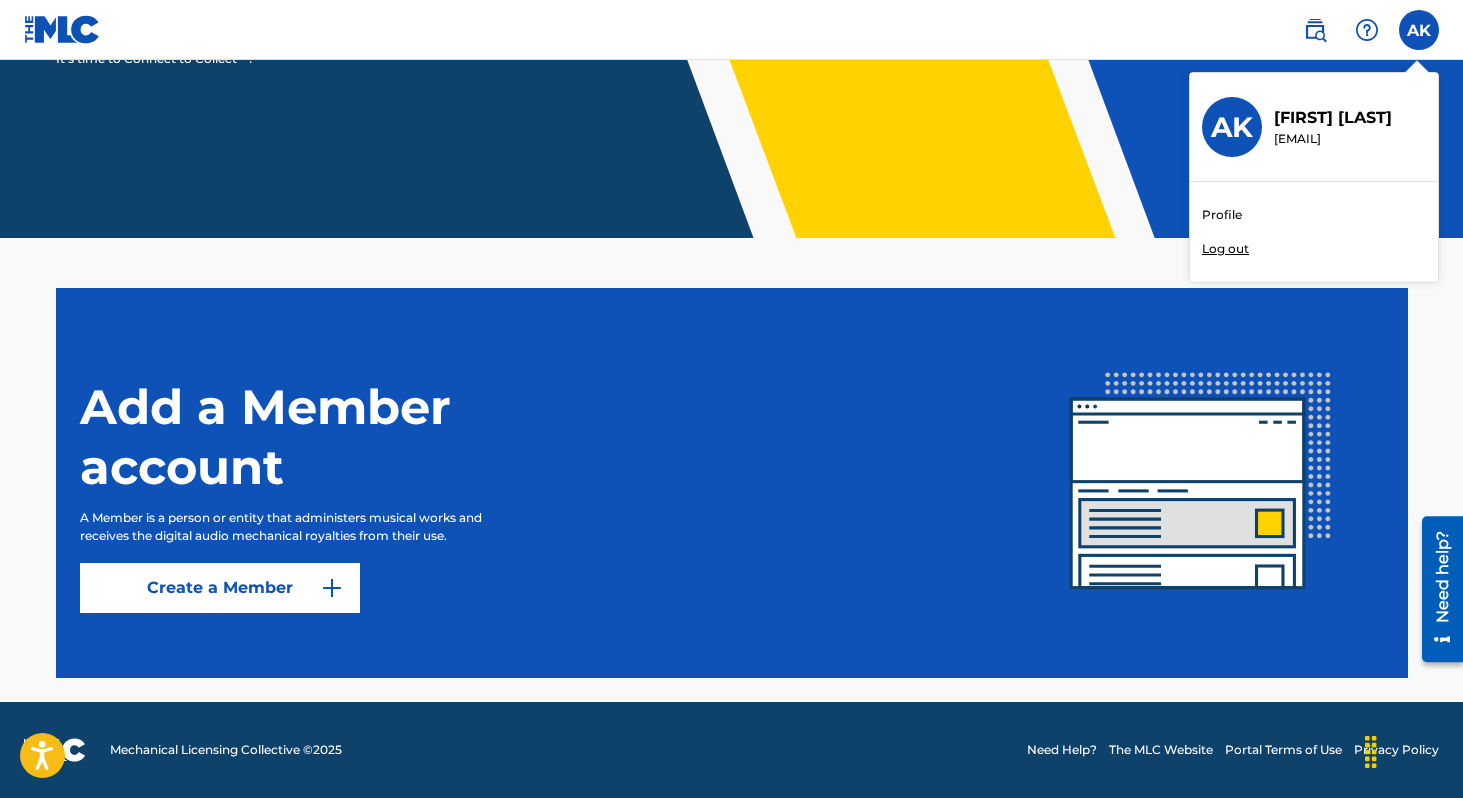 click on "[FIRST] [FIRST] [FIRST] [LAST] [EMAIL] Profile Log out" at bounding box center (1419, 30) 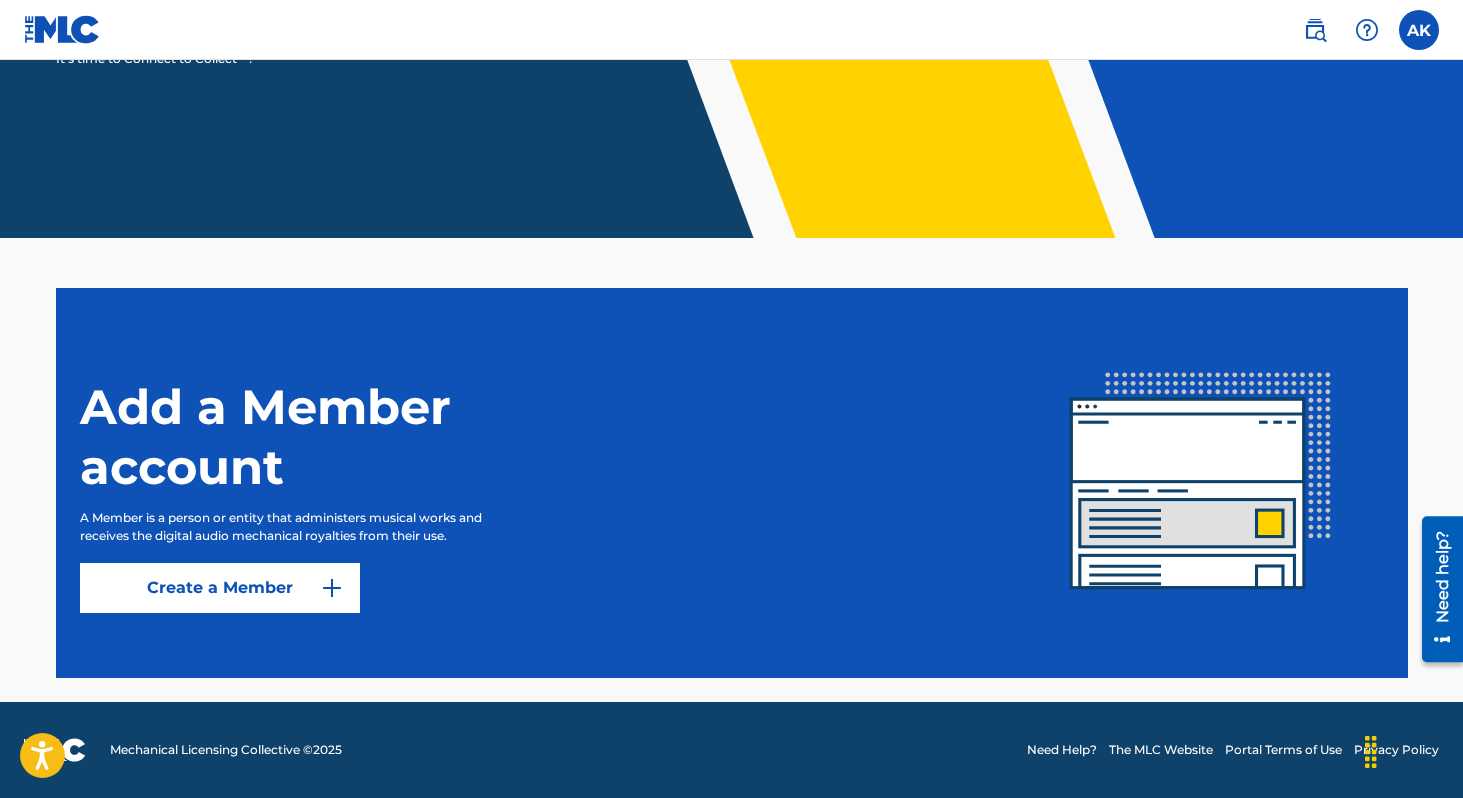scroll, scrollTop: 0, scrollLeft: 0, axis: both 